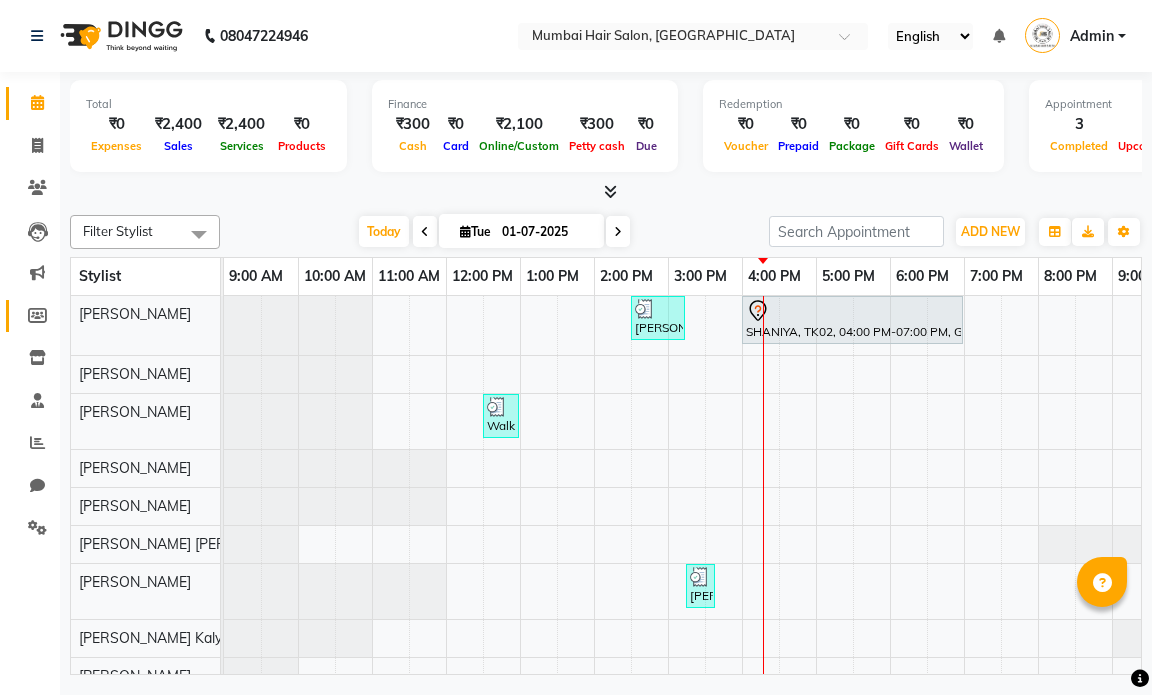 scroll, scrollTop: 0, scrollLeft: 0, axis: both 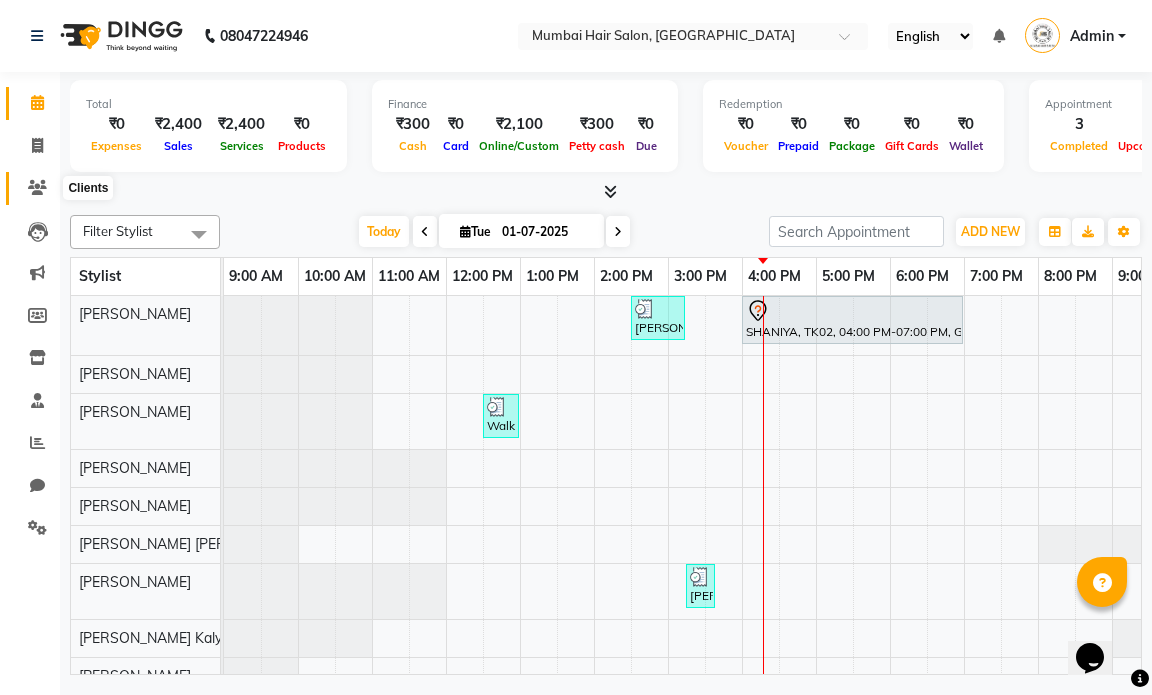 click 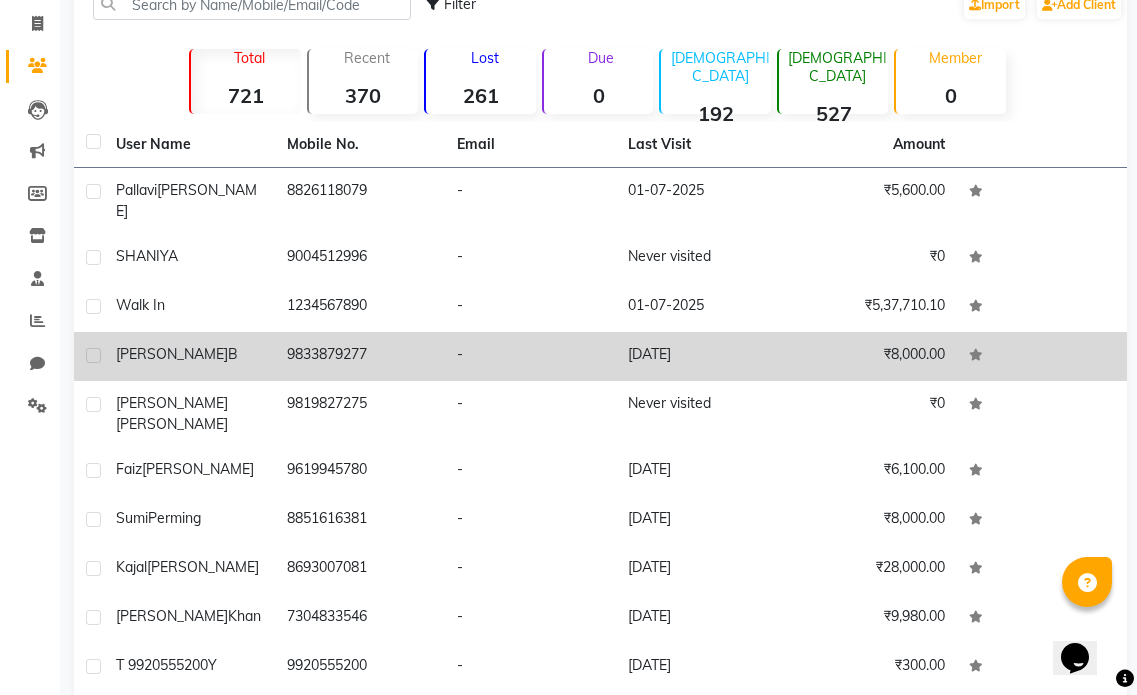 scroll, scrollTop: 171, scrollLeft: 0, axis: vertical 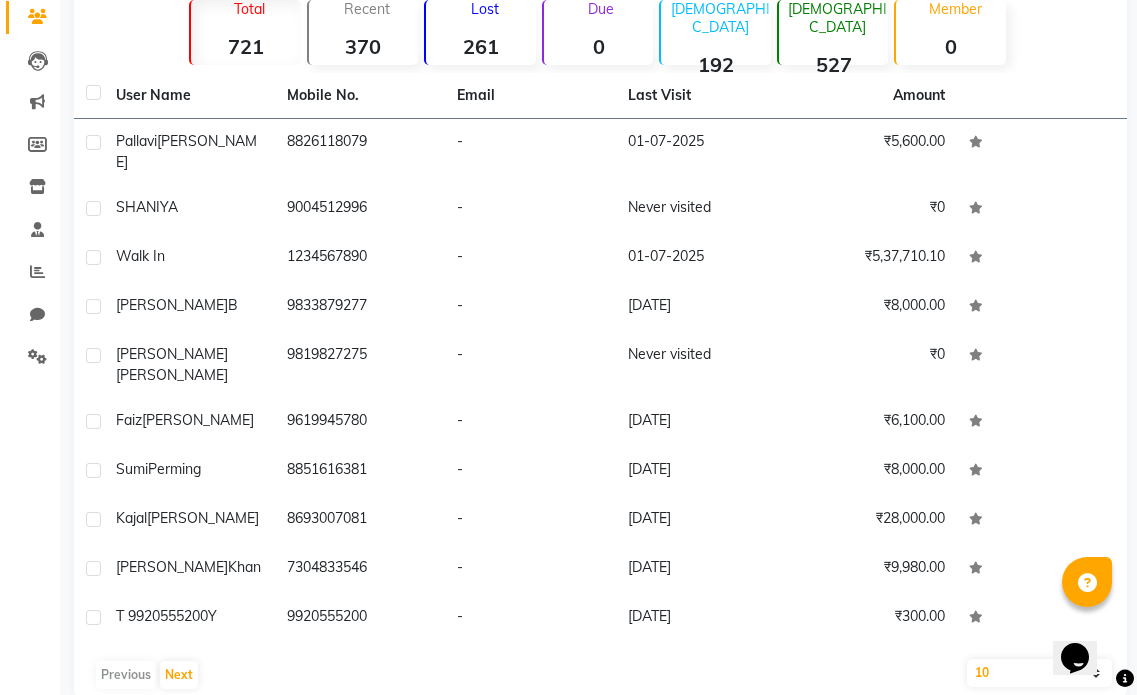 click on "10   50   100" 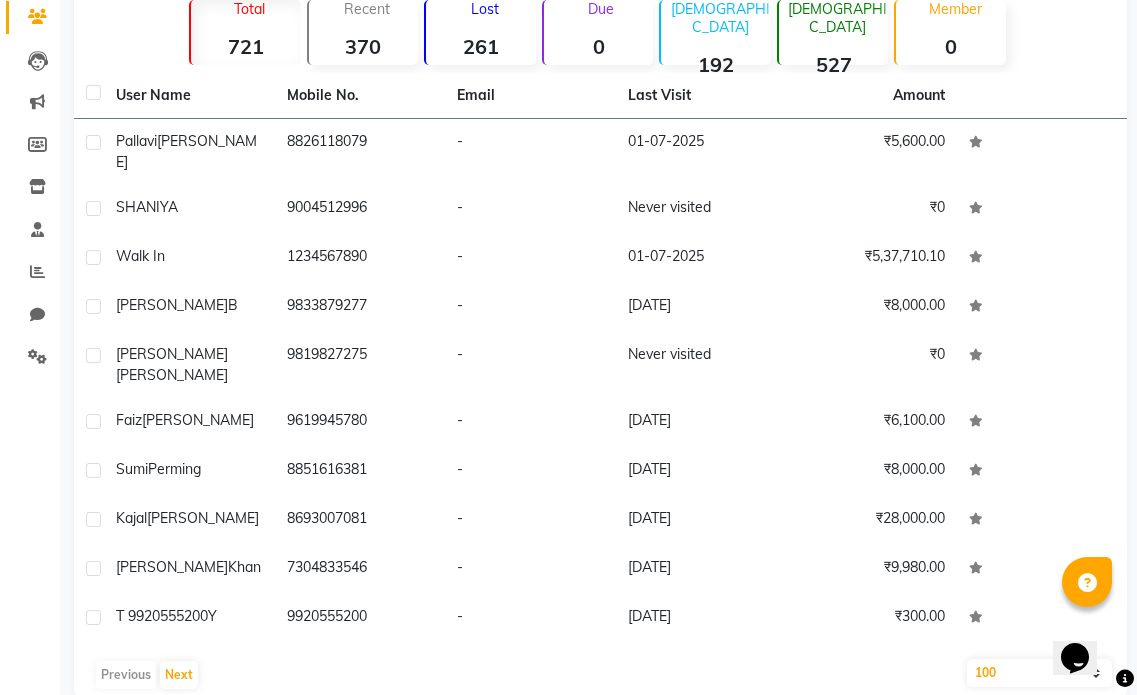 click on "10   50   100" 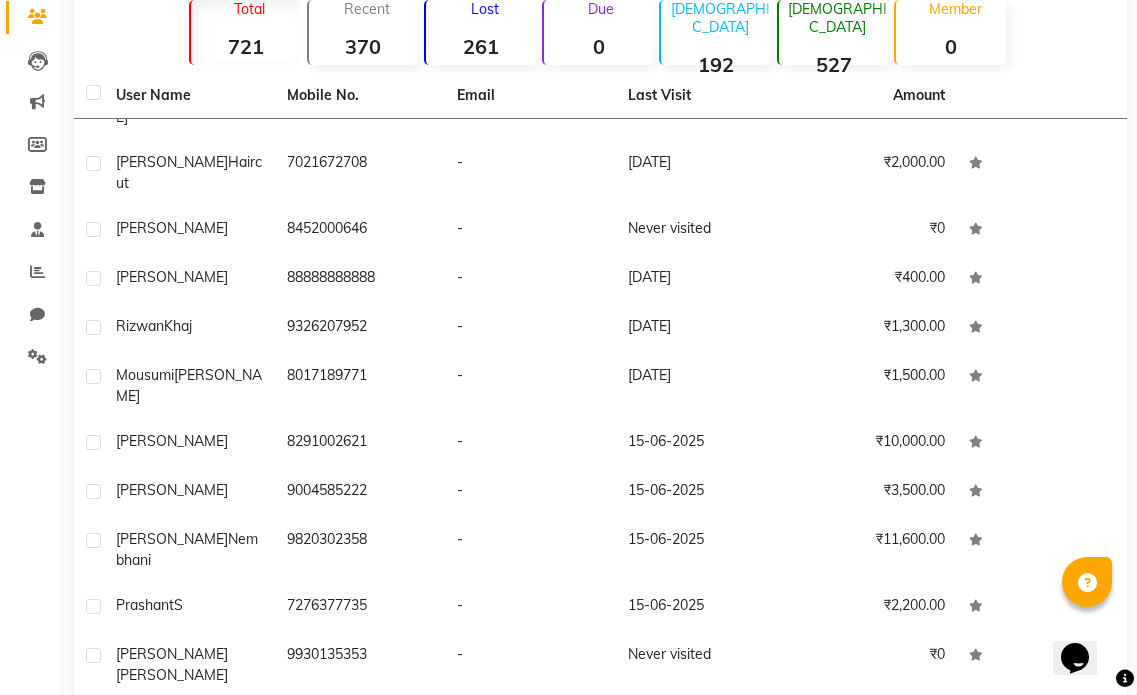 scroll, scrollTop: 4239, scrollLeft: 0, axis: vertical 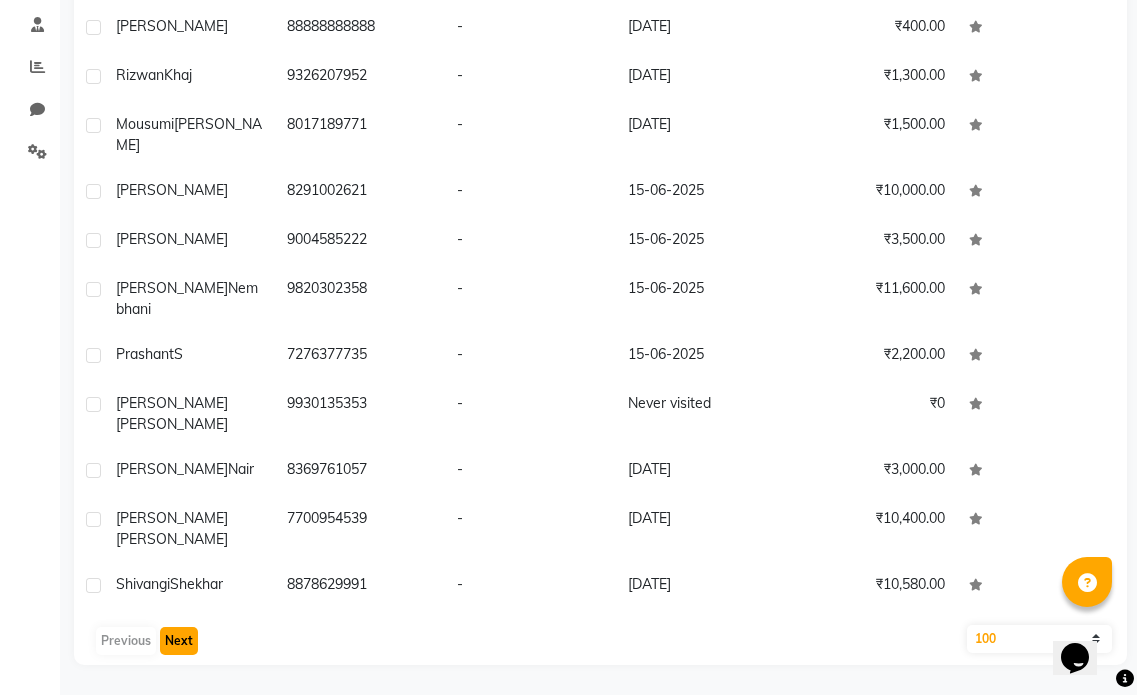 click on "Next" 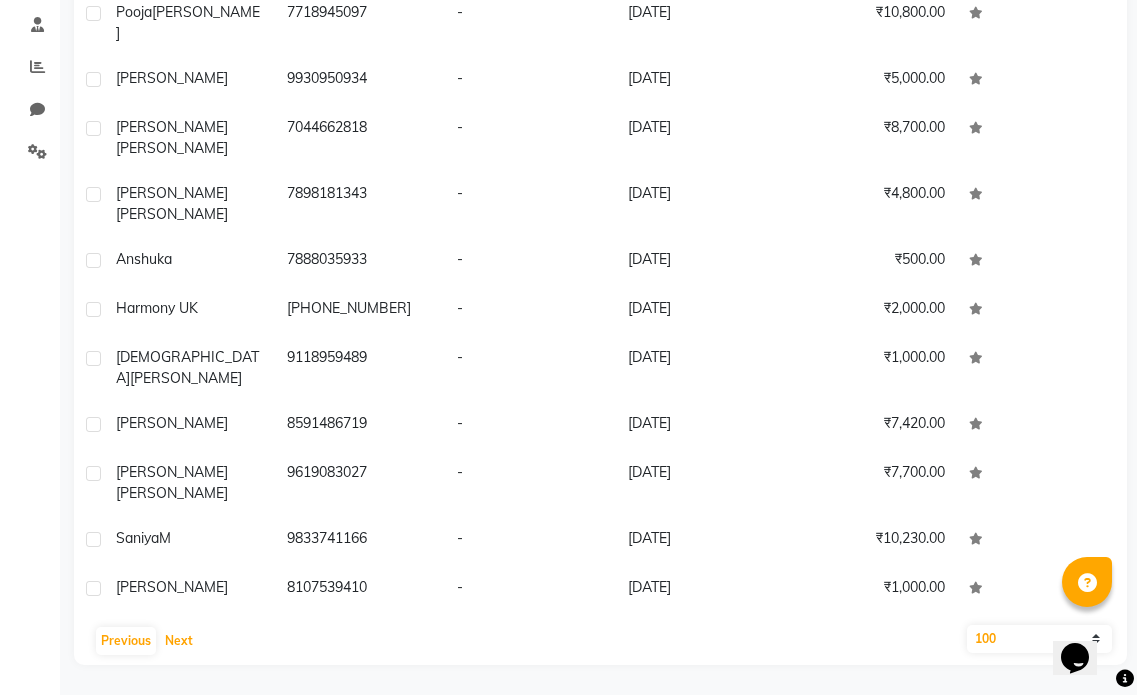 scroll, scrollTop: 500, scrollLeft: 0, axis: vertical 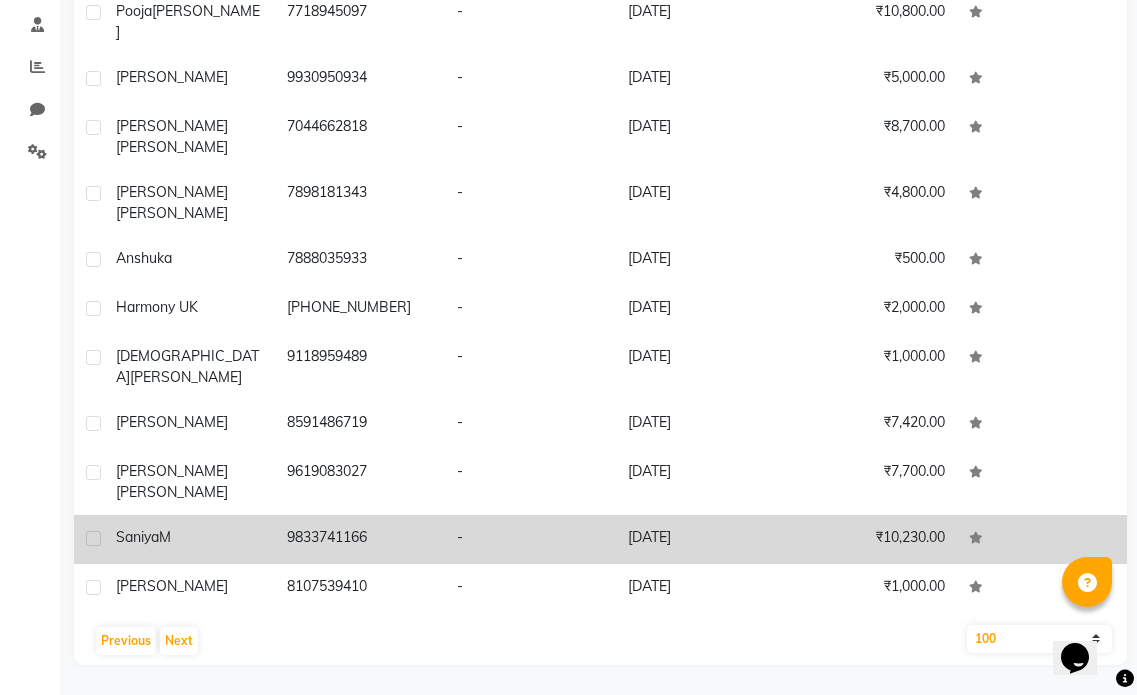 click on "9833741166" 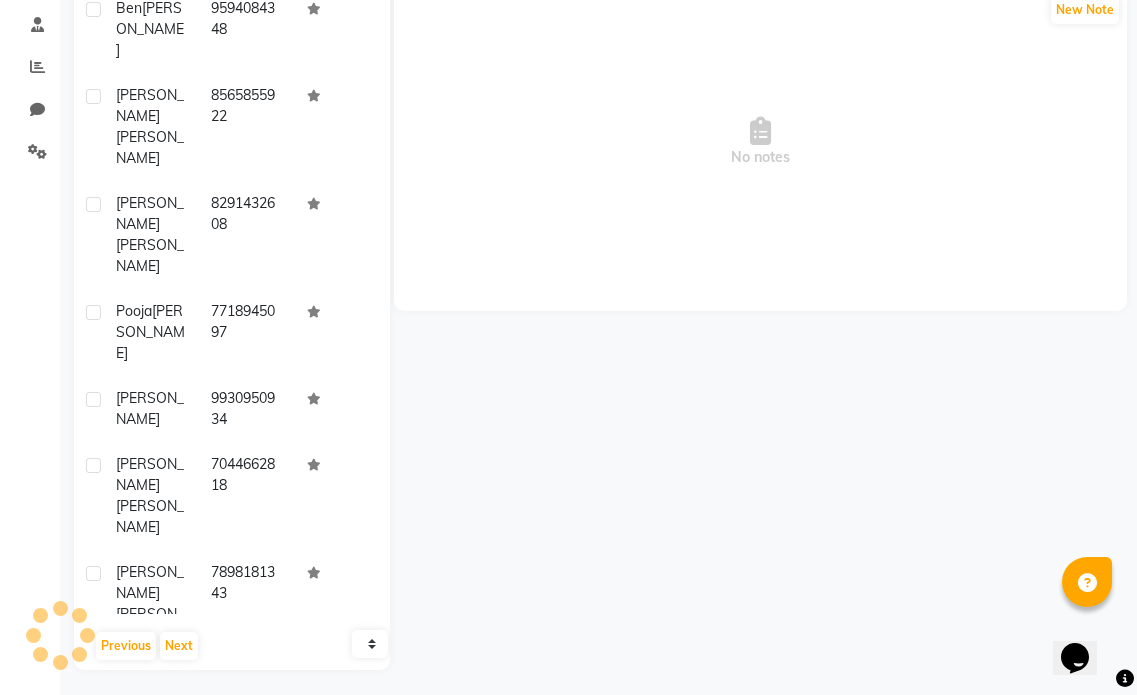 scroll, scrollTop: 670, scrollLeft: 0, axis: vertical 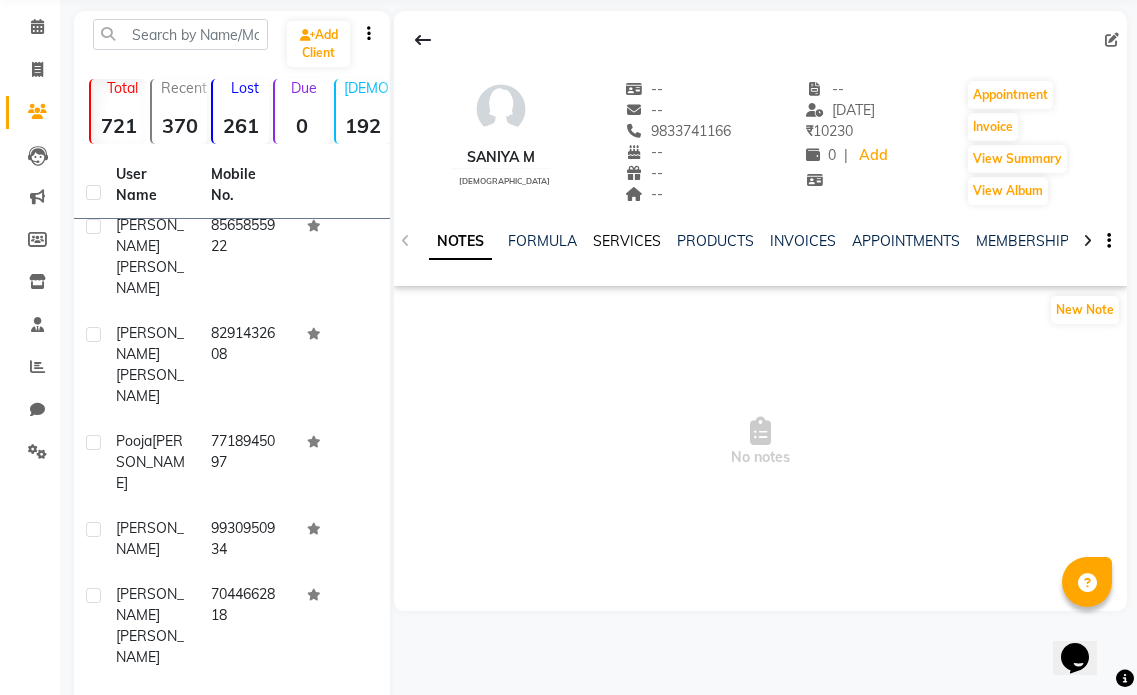 click on "SERVICES" 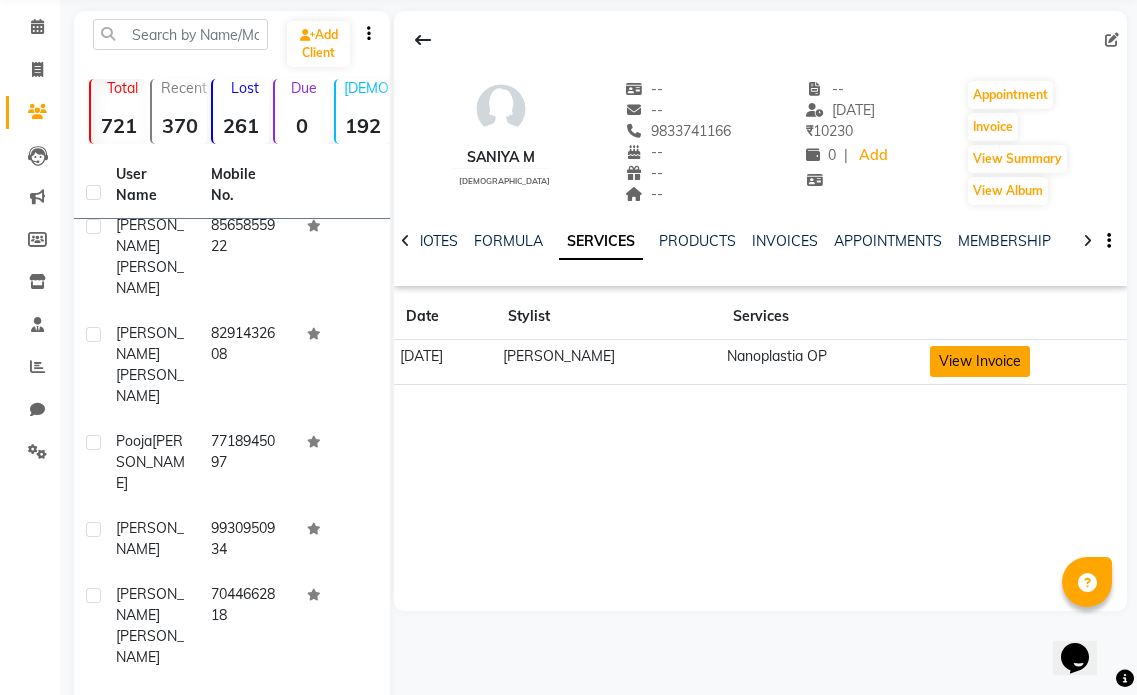 click on "View Invoice" 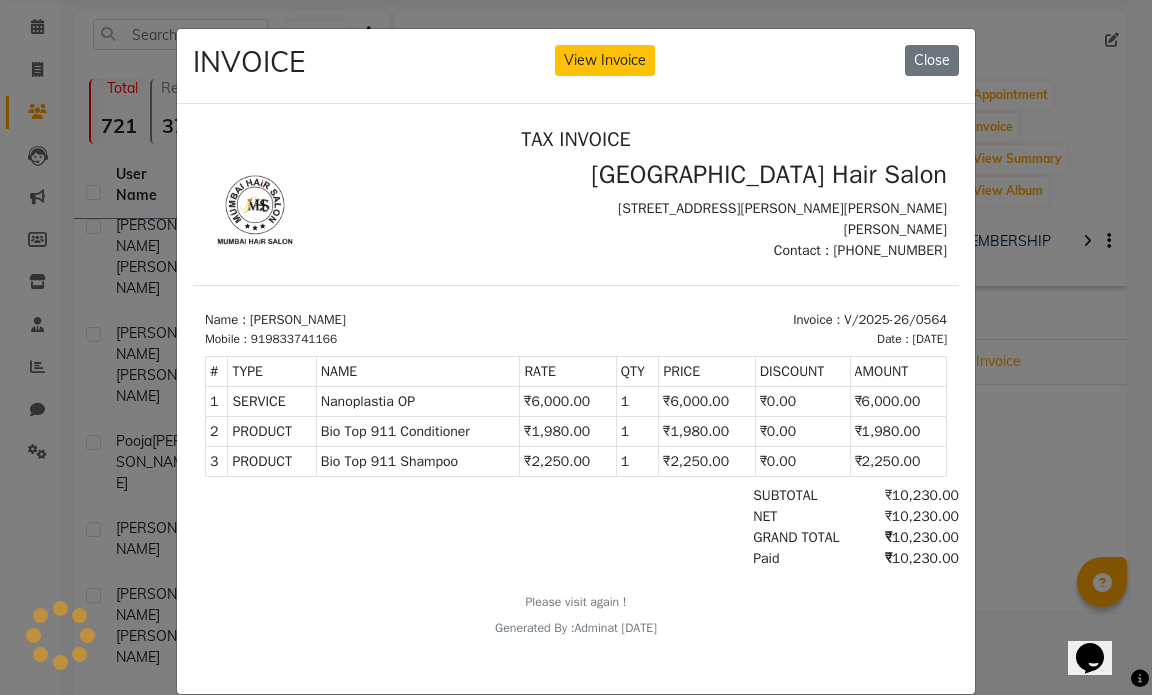 scroll, scrollTop: 0, scrollLeft: 0, axis: both 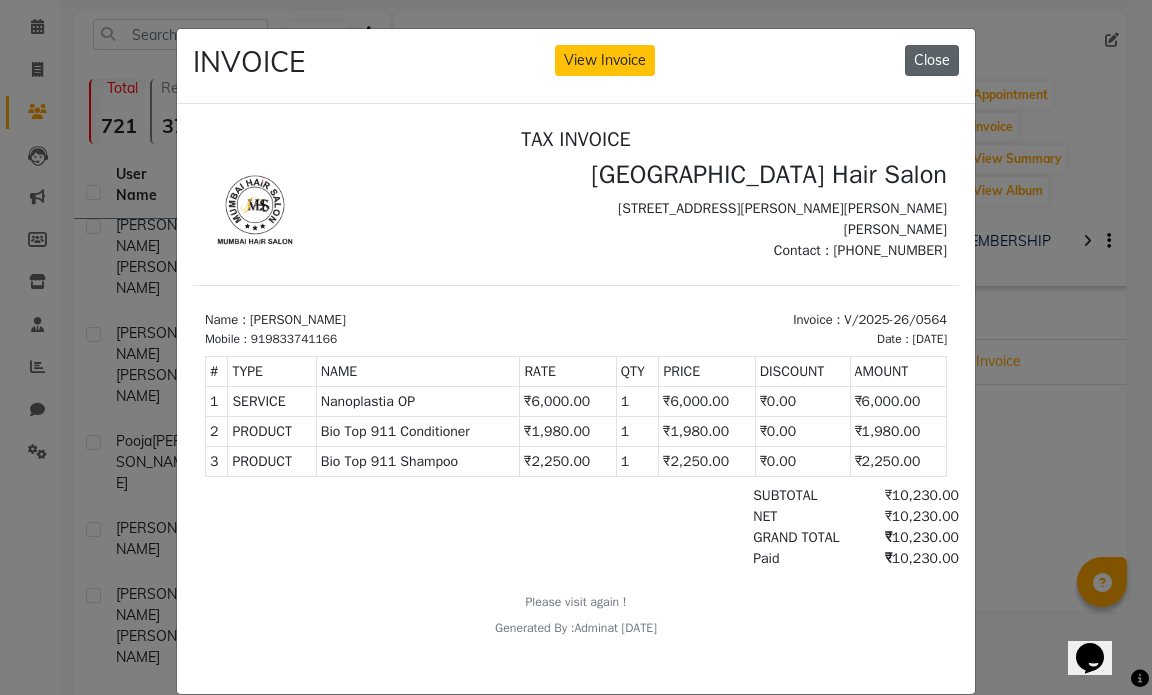 click on "Close" 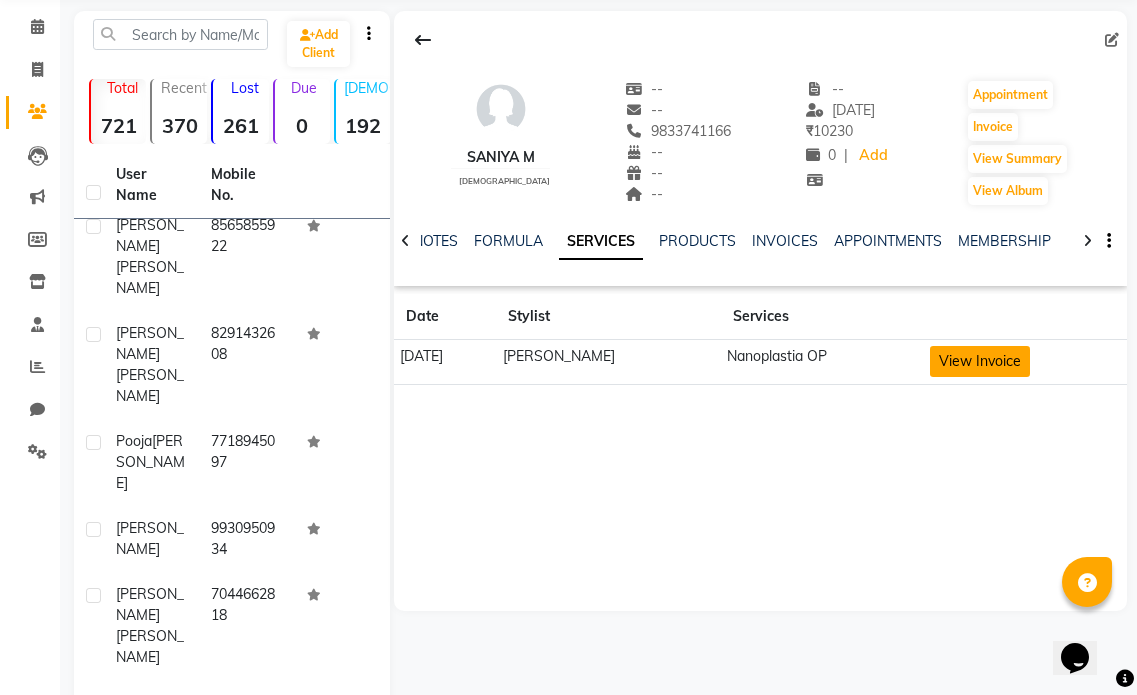 click on "View Invoice" 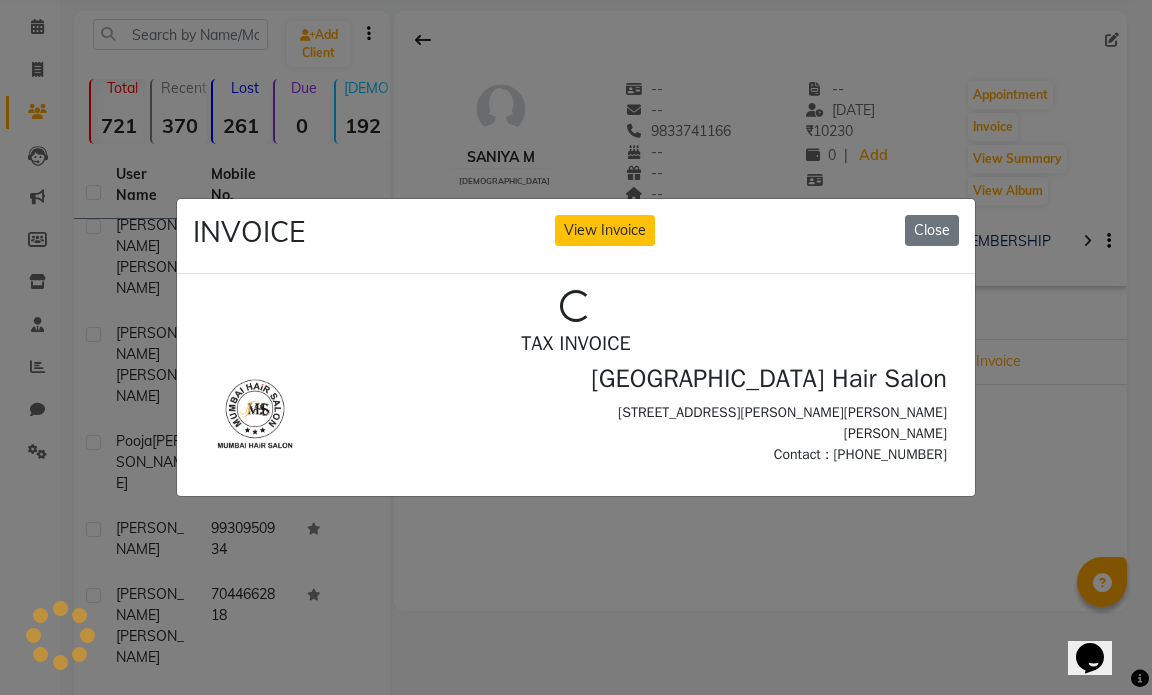 scroll, scrollTop: 0, scrollLeft: 0, axis: both 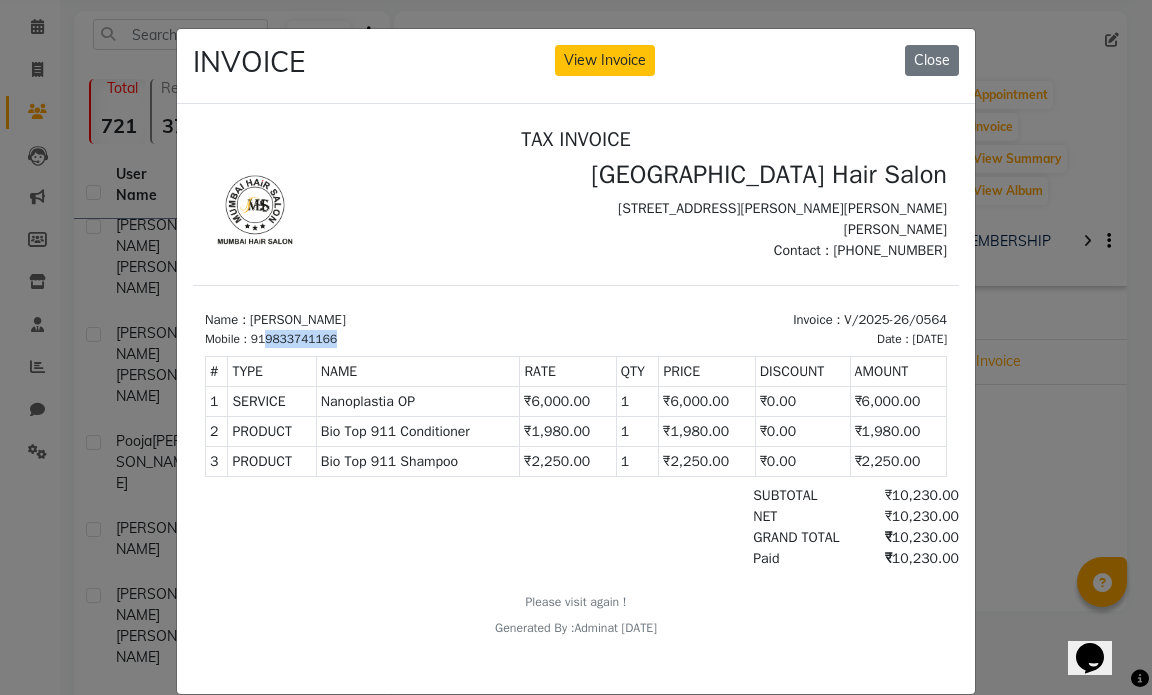 drag, startPoint x: 341, startPoint y: 362, endPoint x: 266, endPoint y: 362, distance: 75 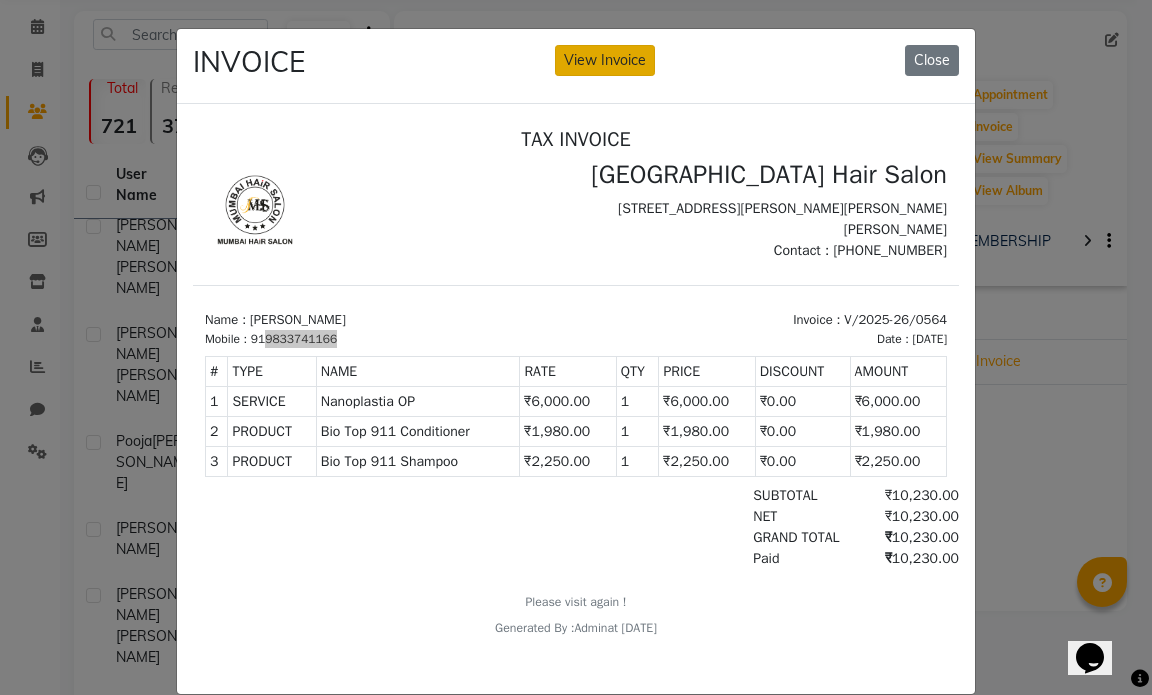 click on "View Invoice" 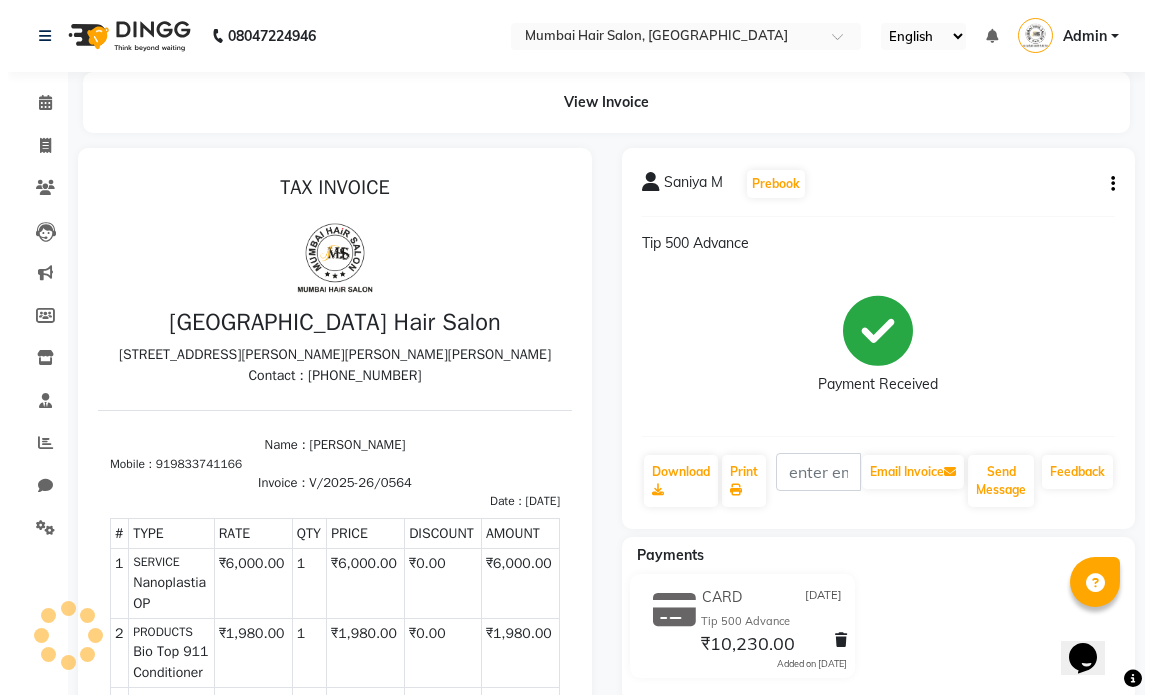 scroll, scrollTop: 0, scrollLeft: 0, axis: both 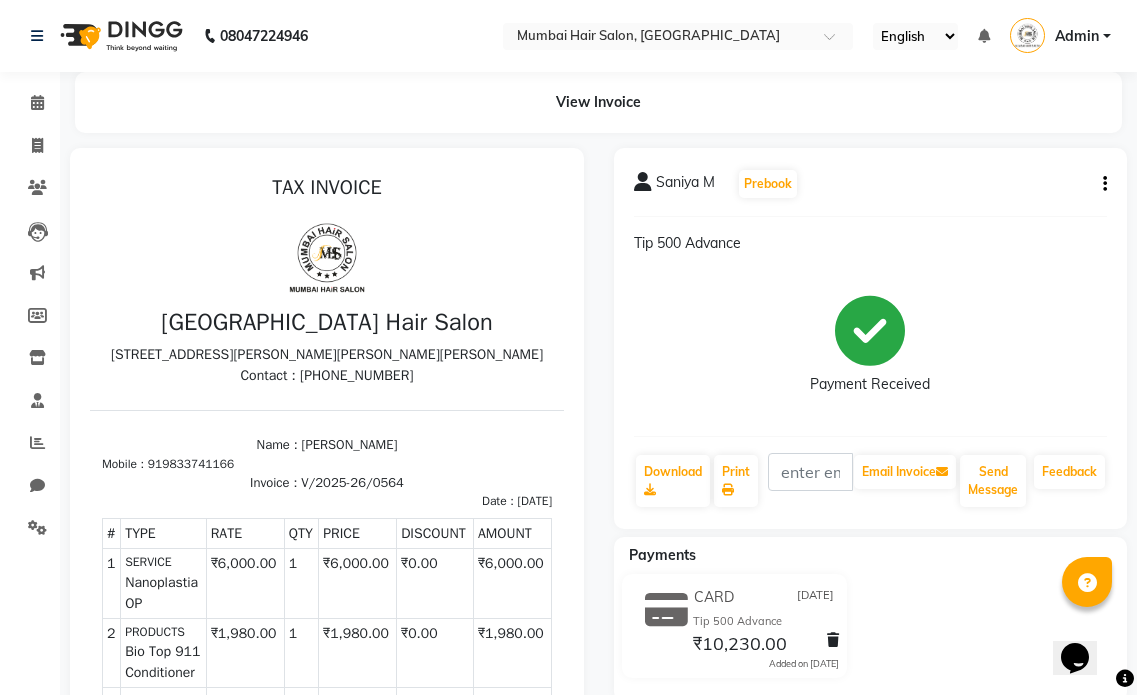 click on "Saniya M  Prebook  Tip 500 Advance   Payment Received  Download  Print   Email Invoice   Send Message Feedback" 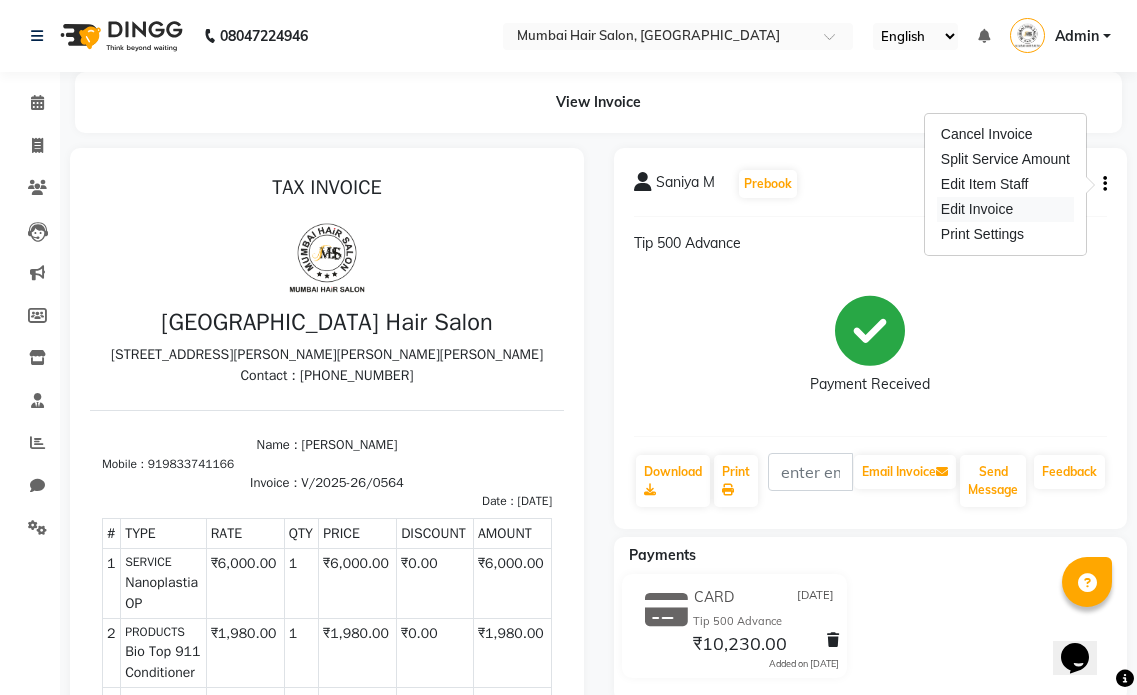 click on "Edit Invoice" at bounding box center [1005, 209] 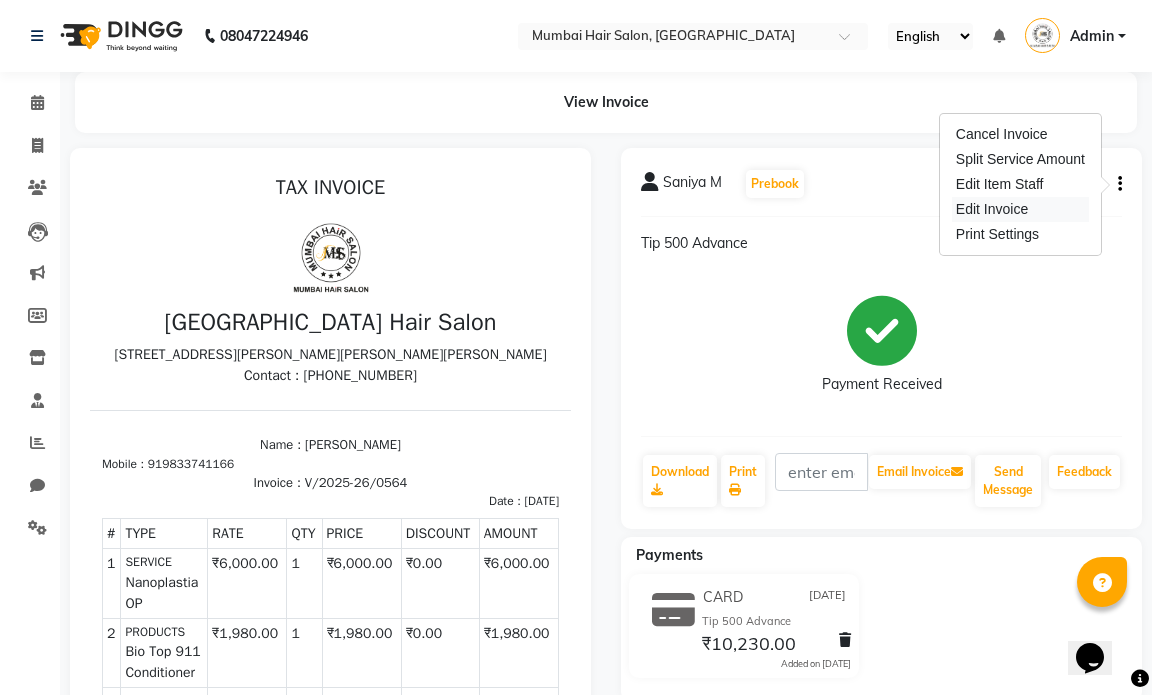select on "service" 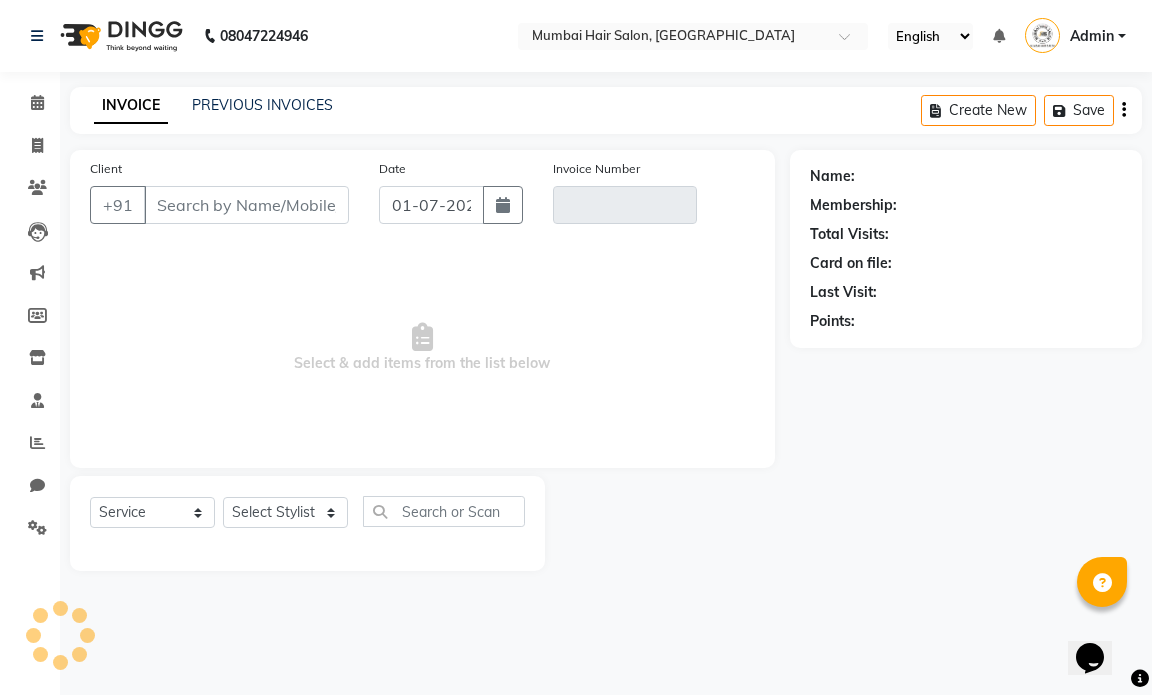 type on "9833741166" 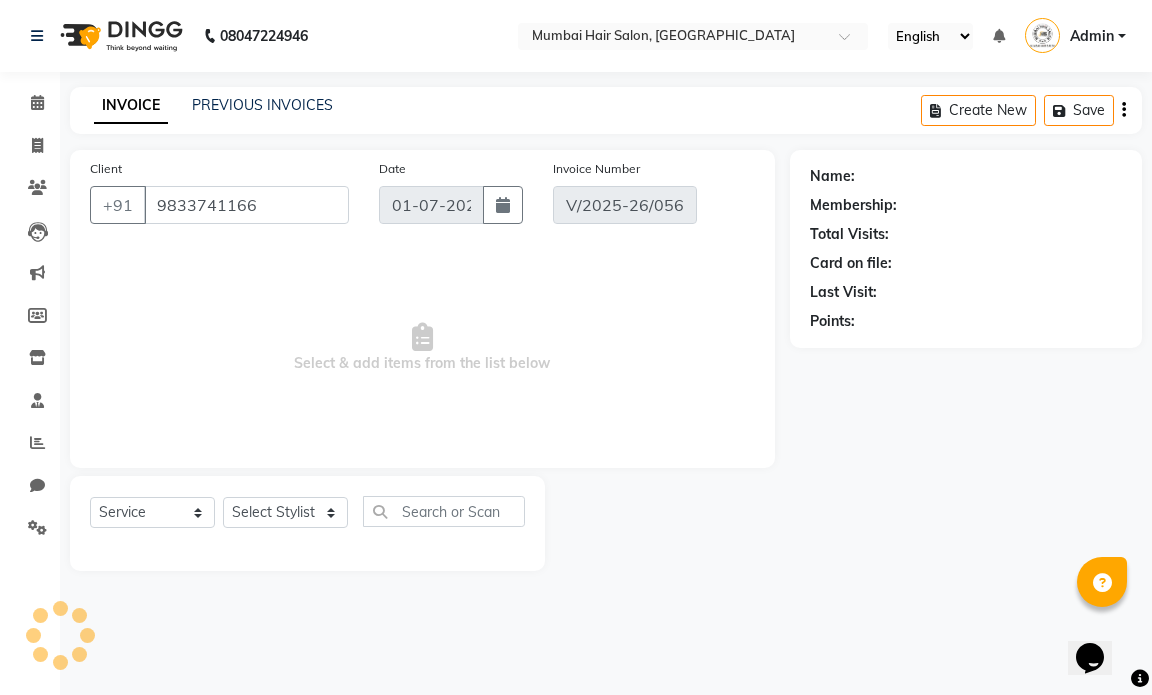type on "[DATE]" 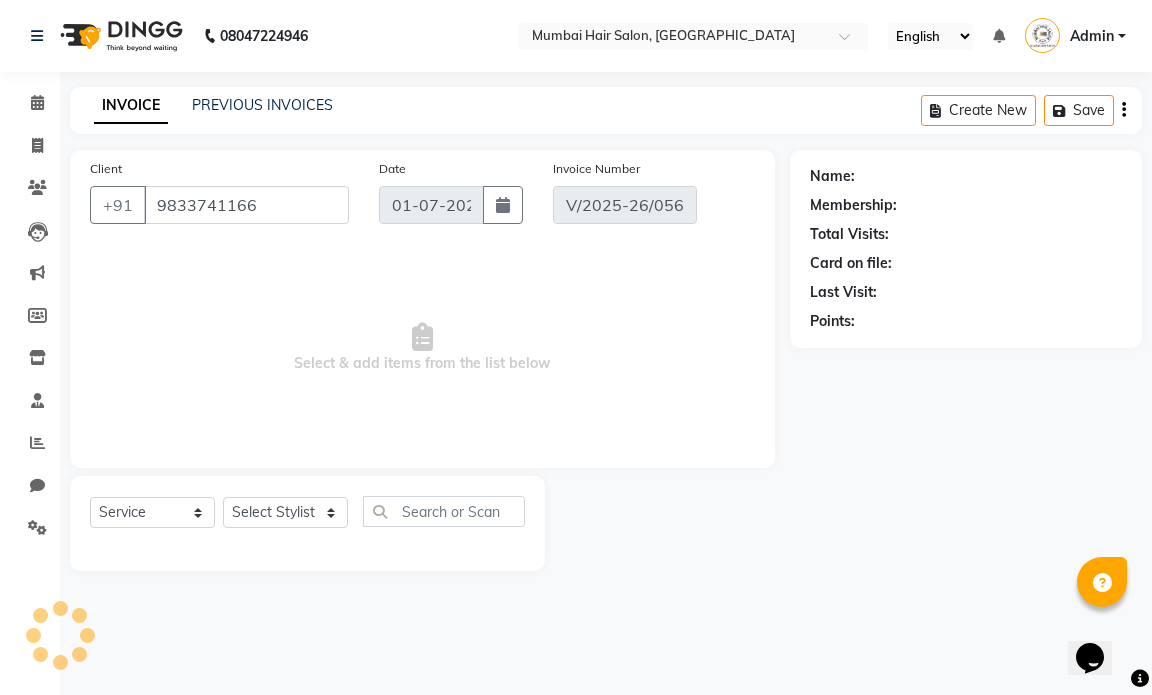 select on "select" 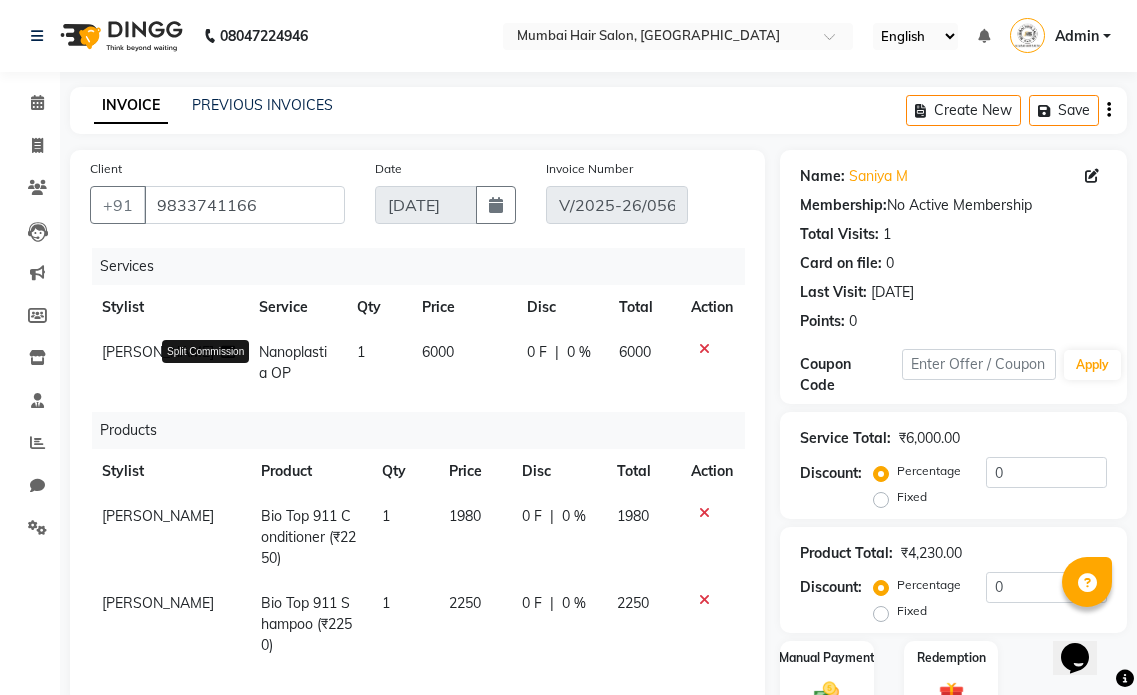 click 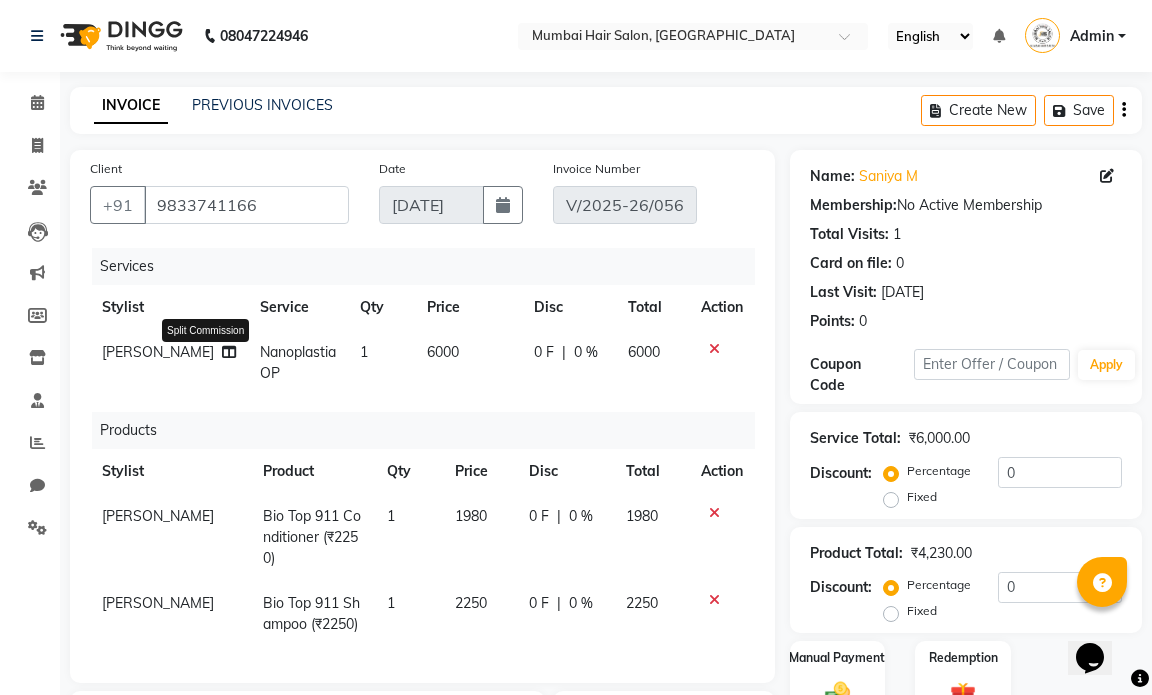 select on "66012" 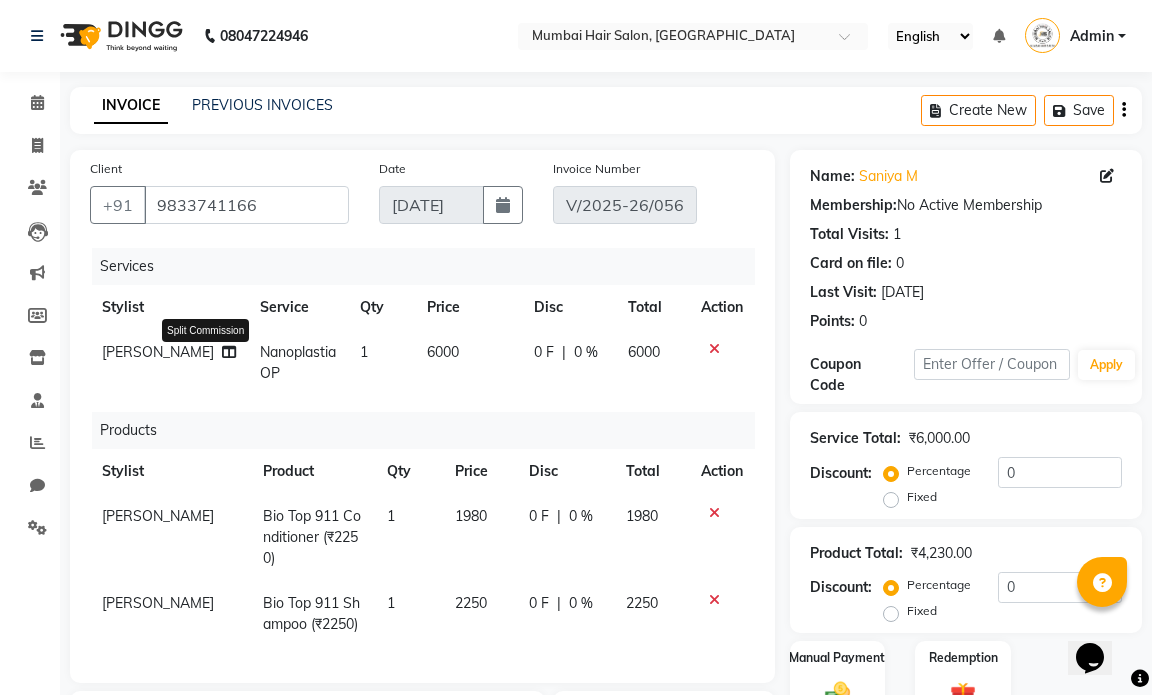 select on "66016" 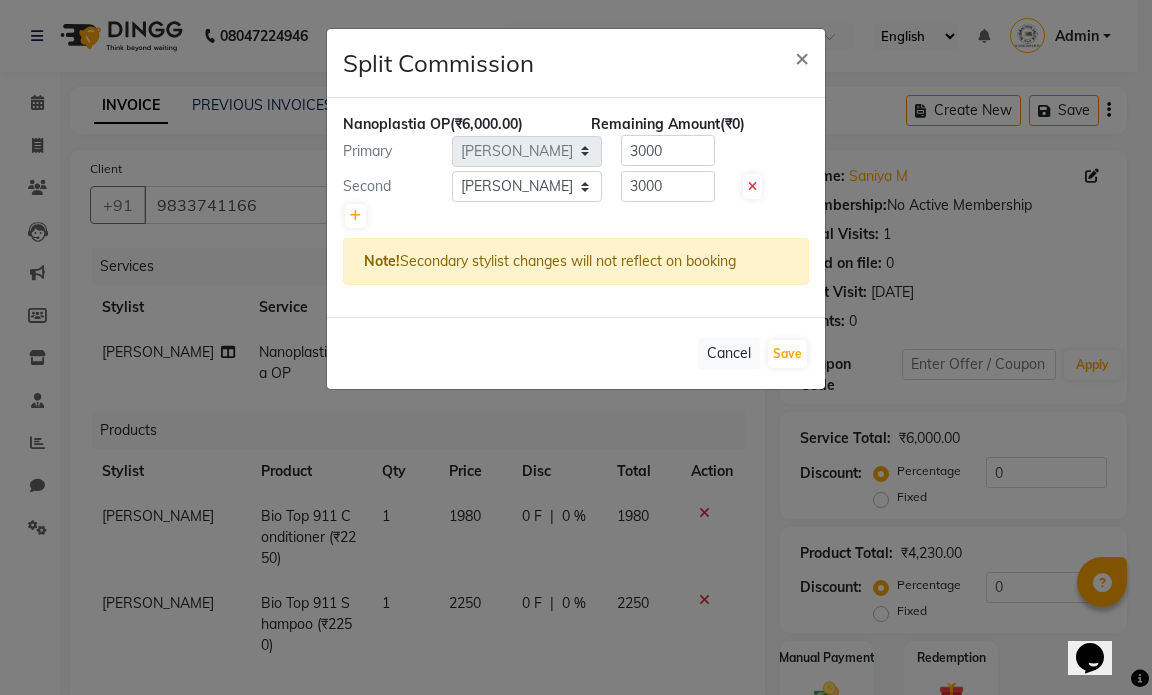 type 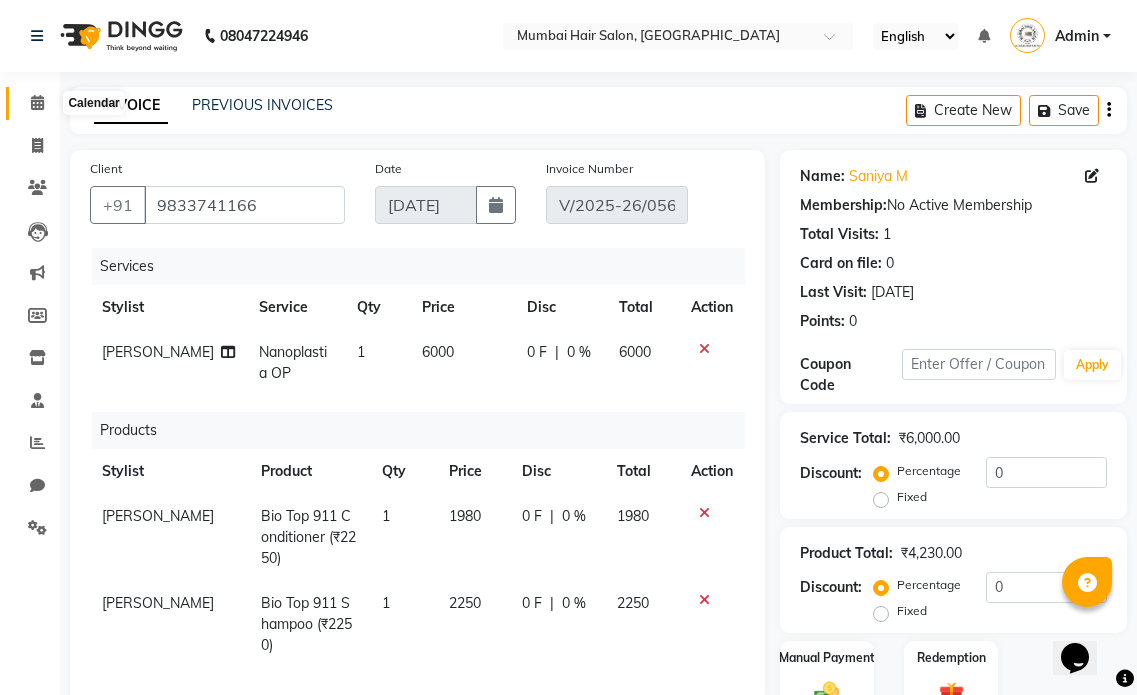 click 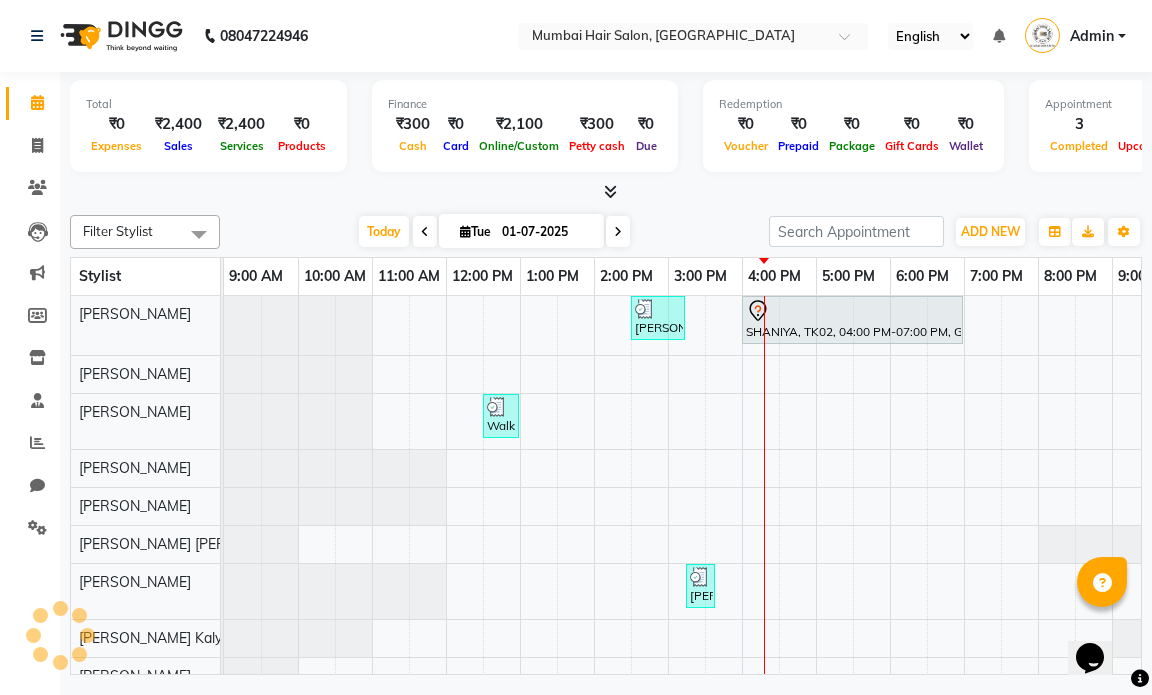 scroll, scrollTop: 0, scrollLeft: 119, axis: horizontal 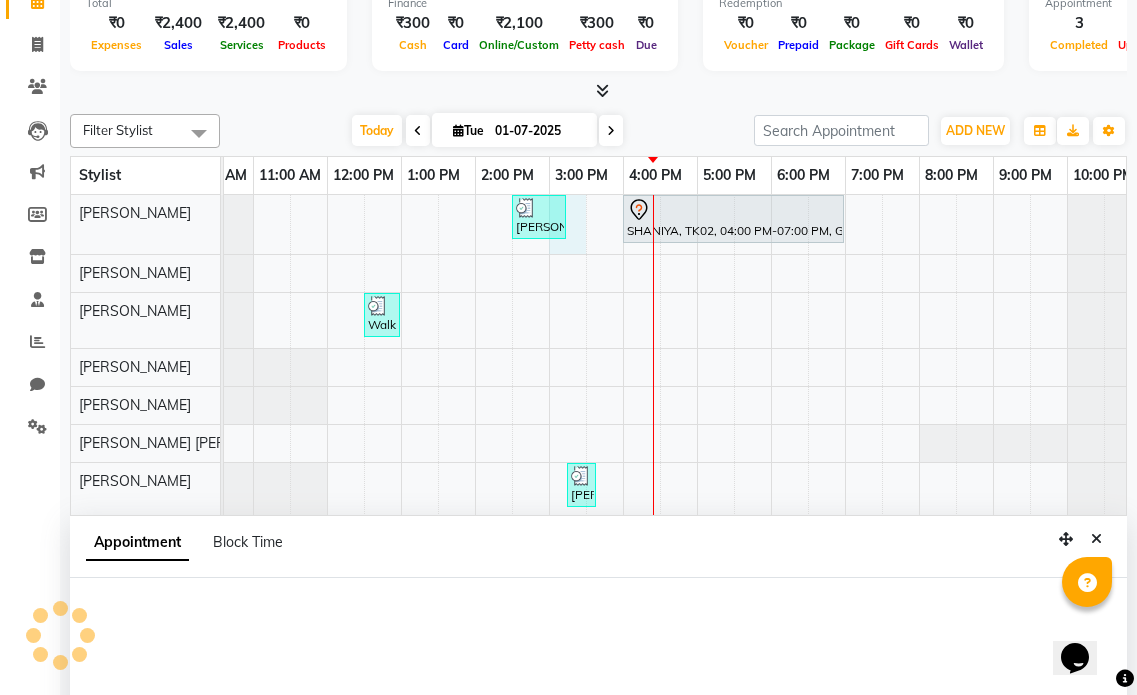 select on "66010" 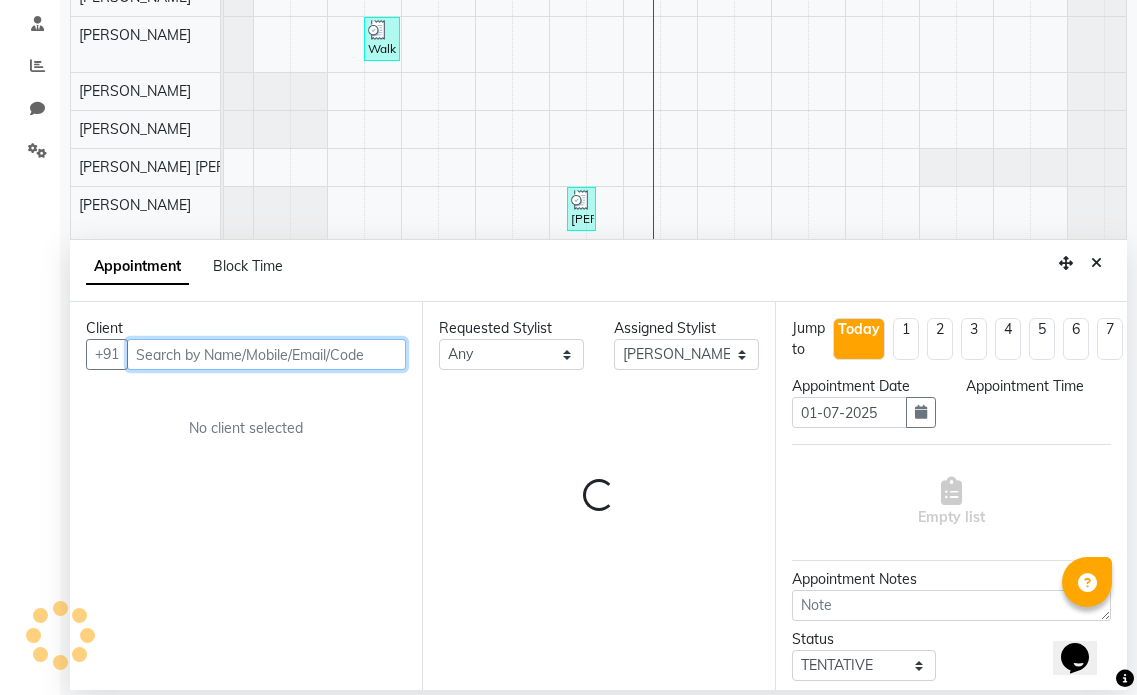 select on "900" 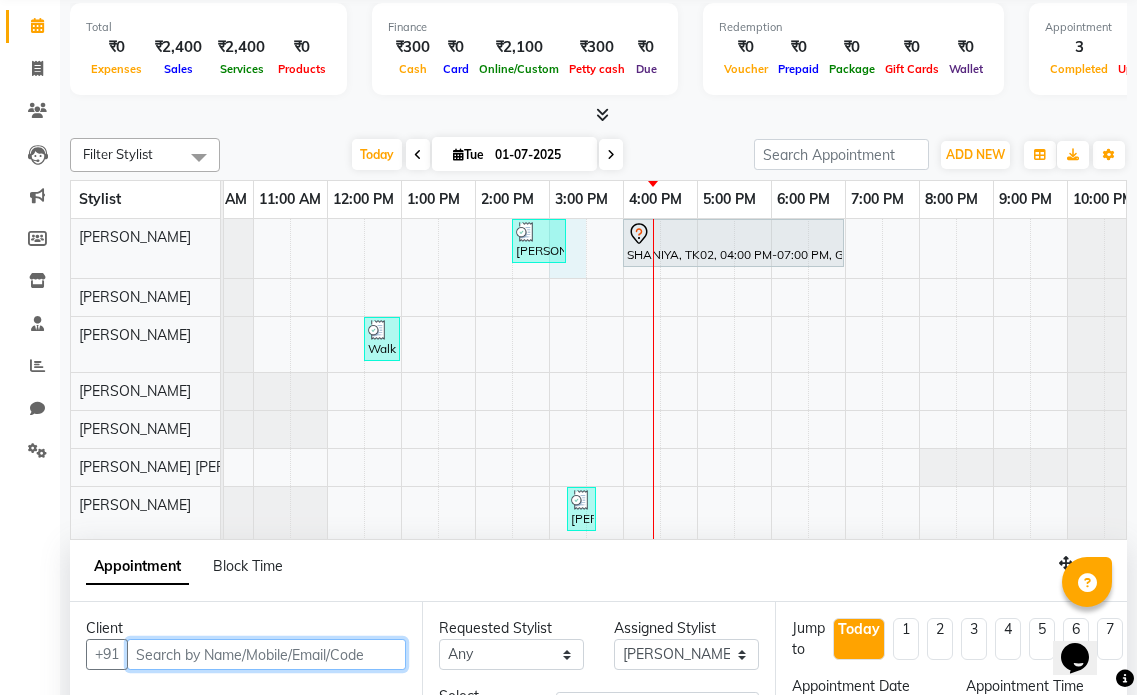 click on "[PERSON_NAME], TK03, 02:30 PM-03:15 PM, Director Haircut - [DEMOGRAPHIC_DATA]             SHANIYA, TK02, 04:00 PM-07:00 PM, Global Highlights - Long     Walk In, TK01, 12:30 PM-01:00 PM, Senior Haircut - [DEMOGRAPHIC_DATA]     [PERSON_NAME], TK03, 03:15 PM-03:30 PM, [GEOGRAPHIC_DATA]/ [GEOGRAPHIC_DATA]/ [DEMOGRAPHIC_DATA]/ Forehead - Threading" at bounding box center [623, 475] 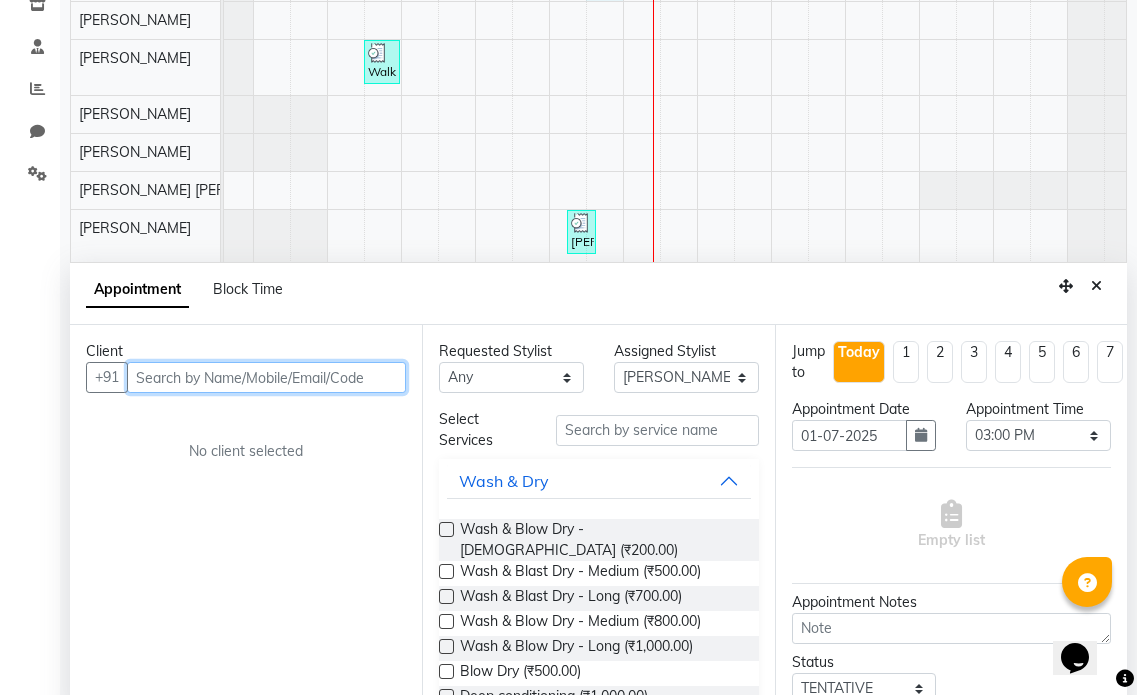 scroll, scrollTop: 377, scrollLeft: 0, axis: vertical 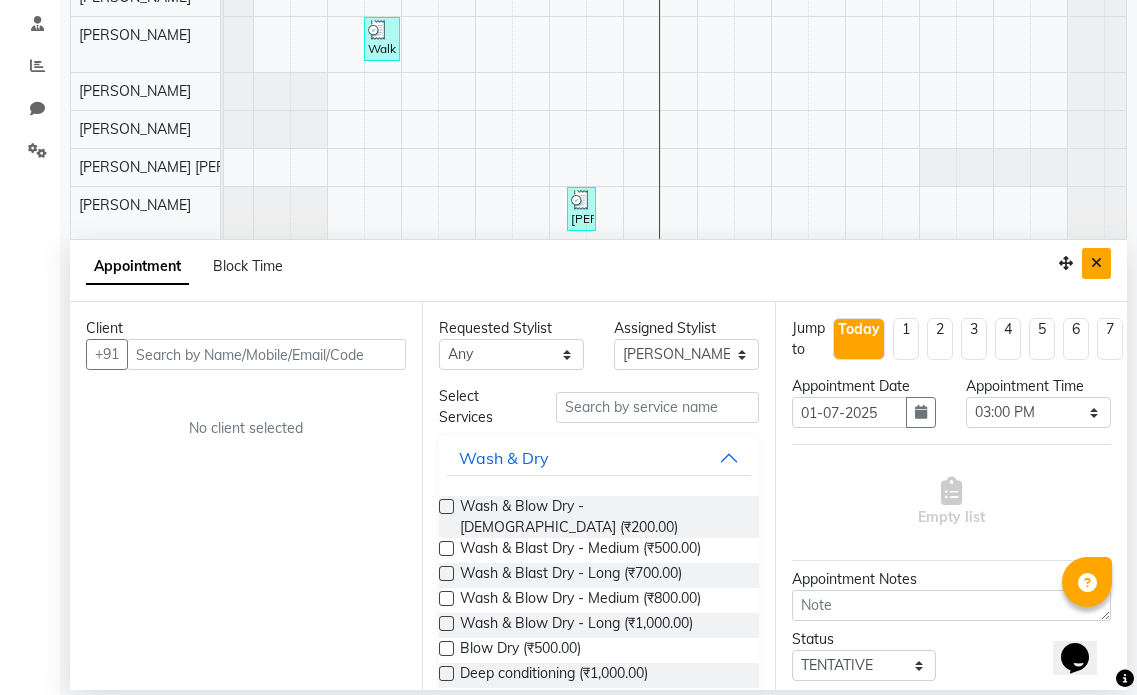 click at bounding box center (1096, 263) 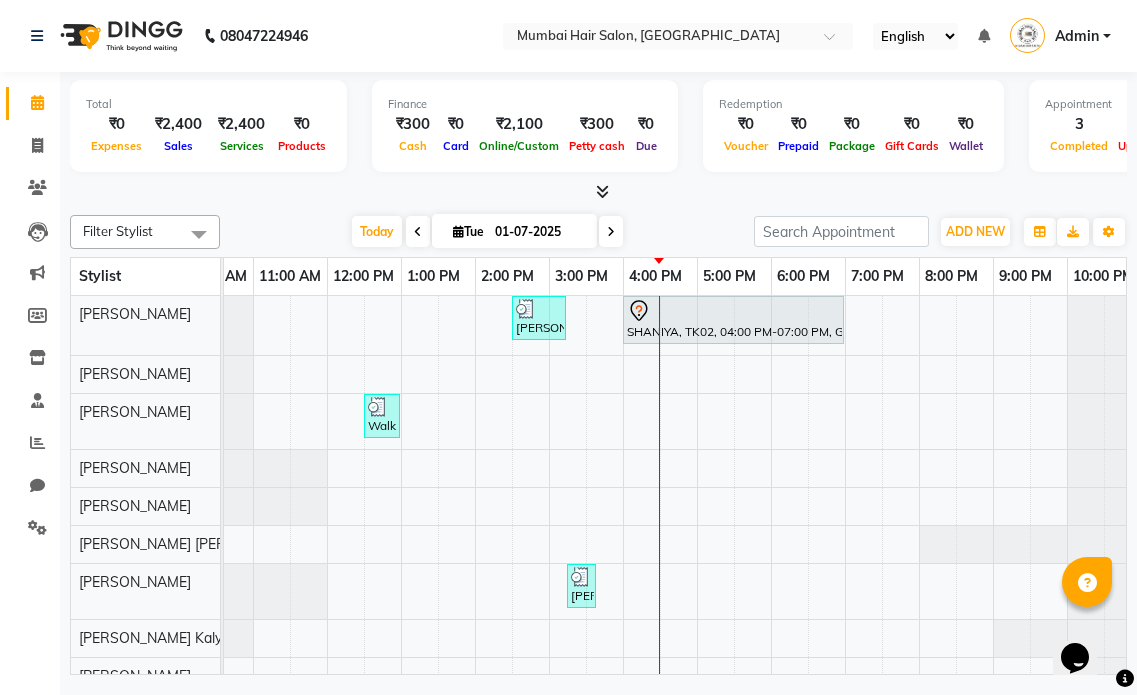scroll, scrollTop: 0, scrollLeft: 0, axis: both 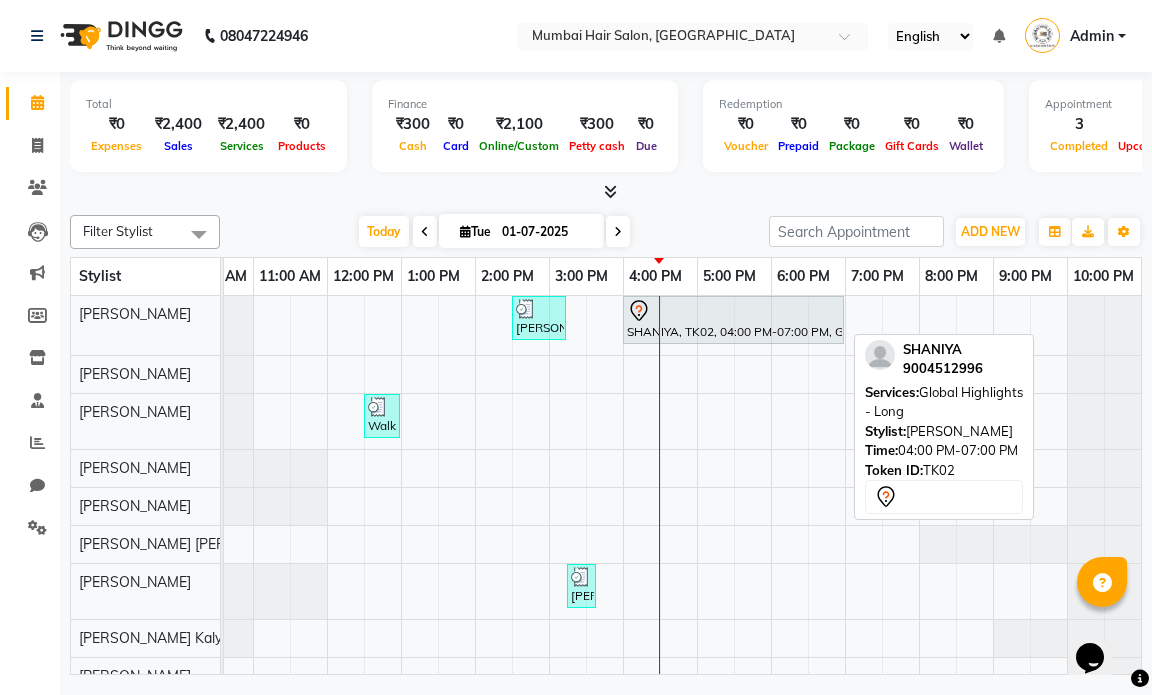 click on "SHANIYA, TK02, 04:00 PM-07:00 PM, Global Highlights - Long" at bounding box center [733, 320] 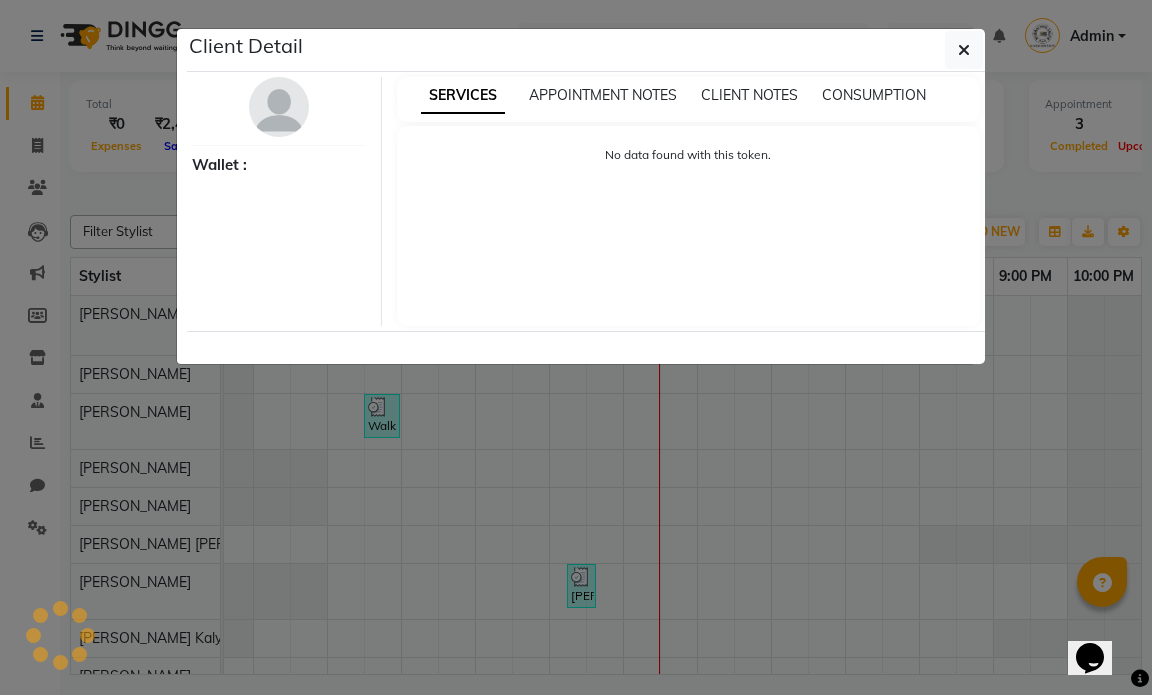 select on "7" 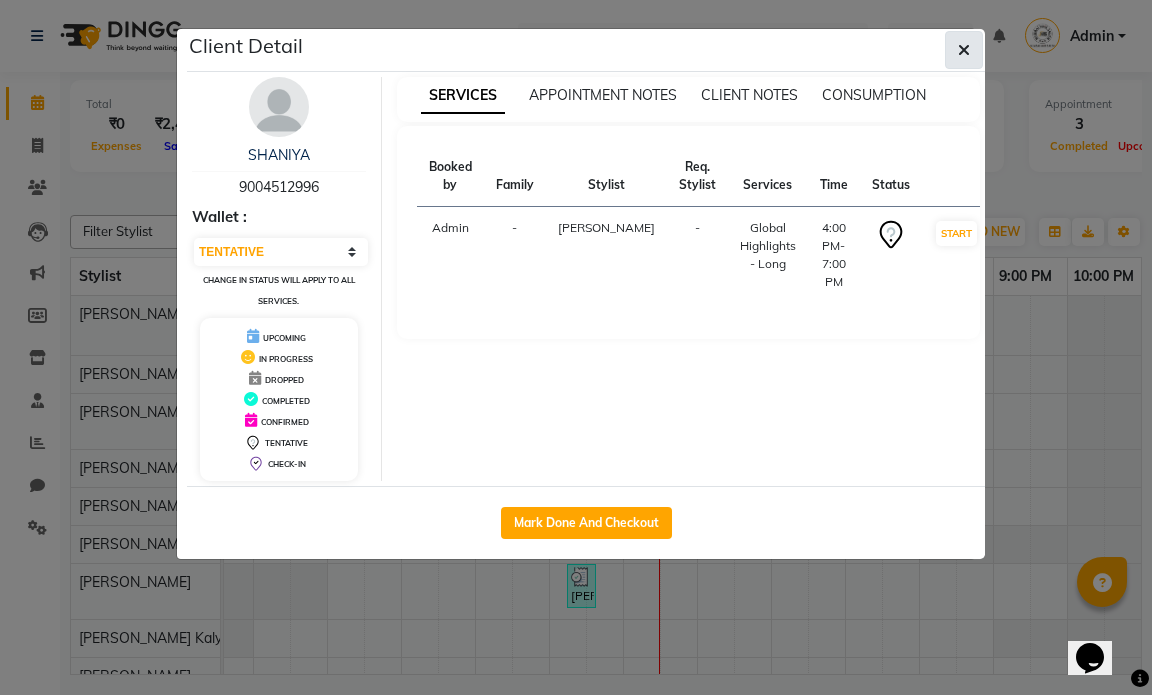 click 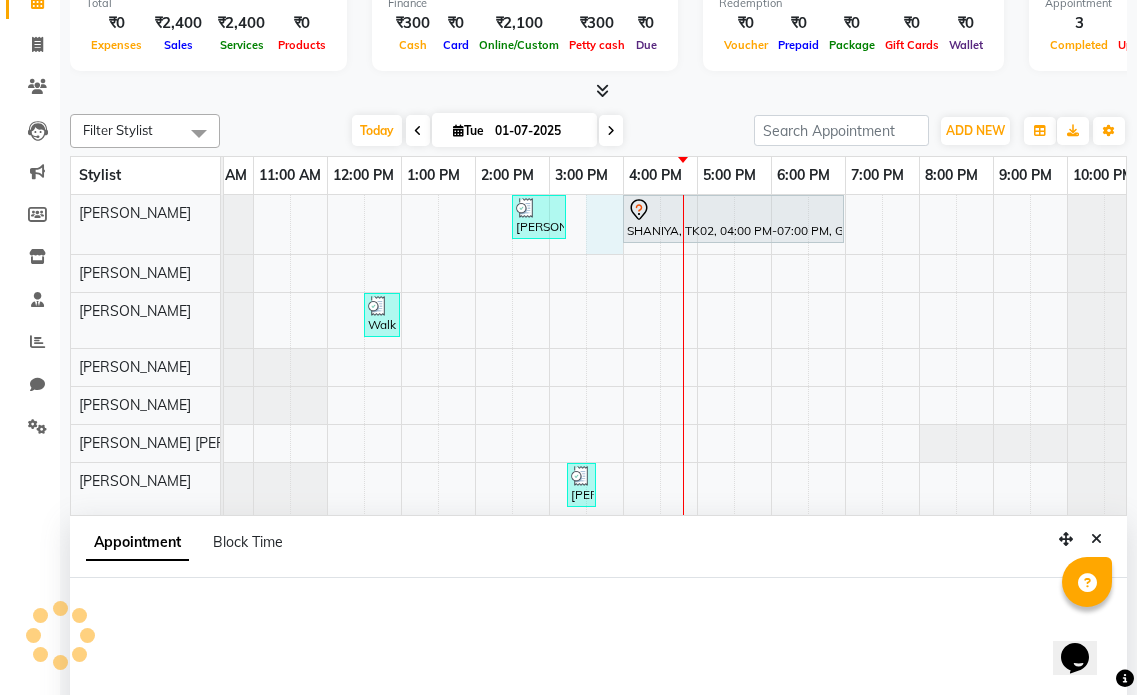 select on "66010" 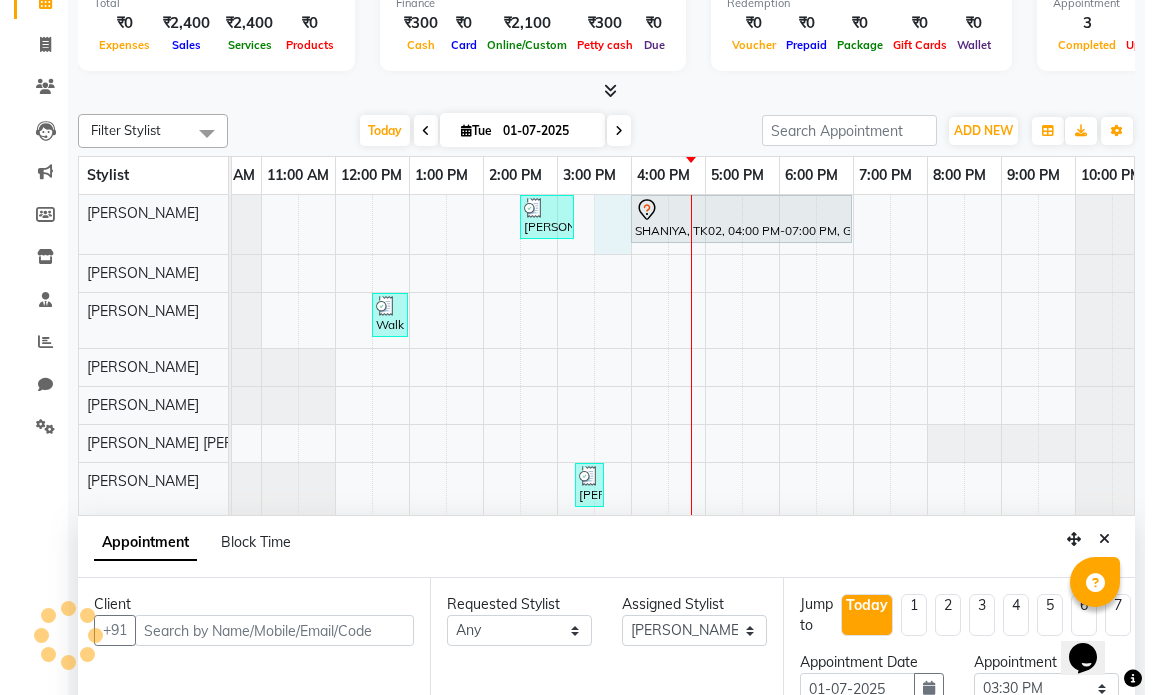 scroll, scrollTop: 377, scrollLeft: 0, axis: vertical 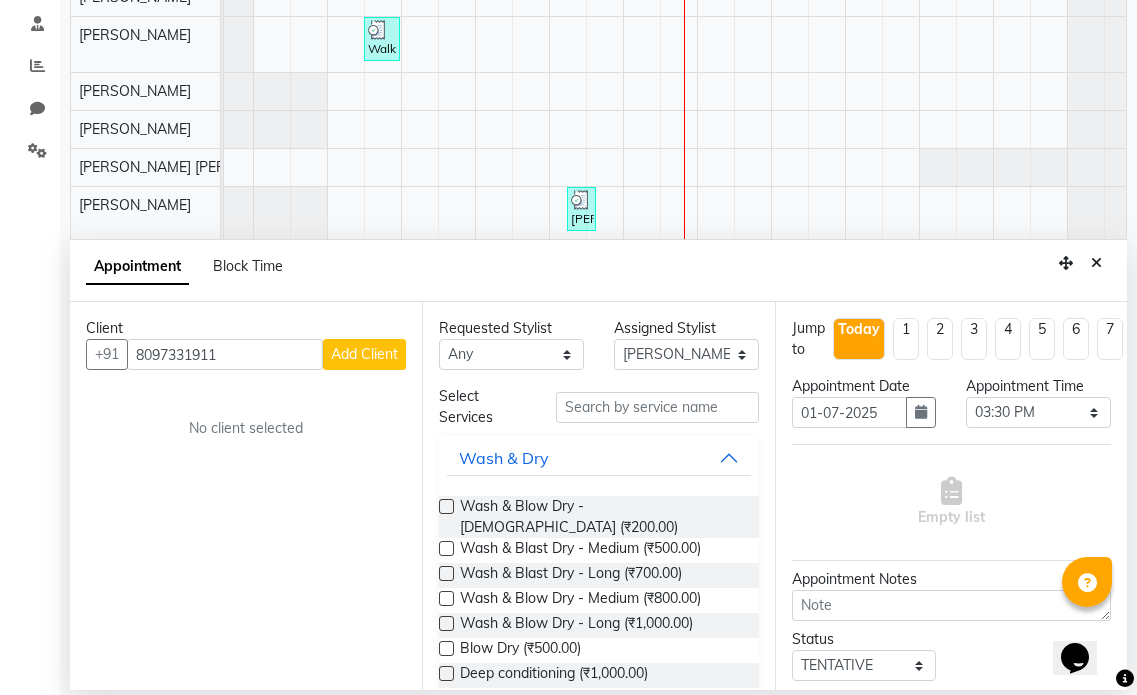 type on "8097331911" 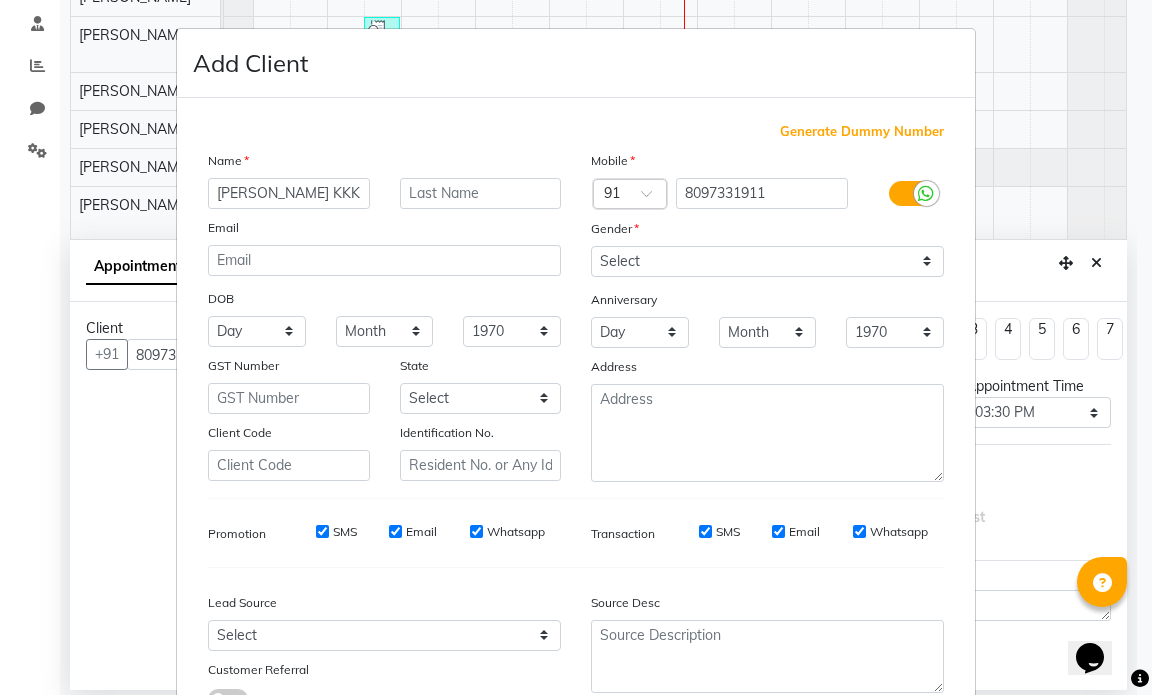 type on "[PERSON_NAME] KKK" 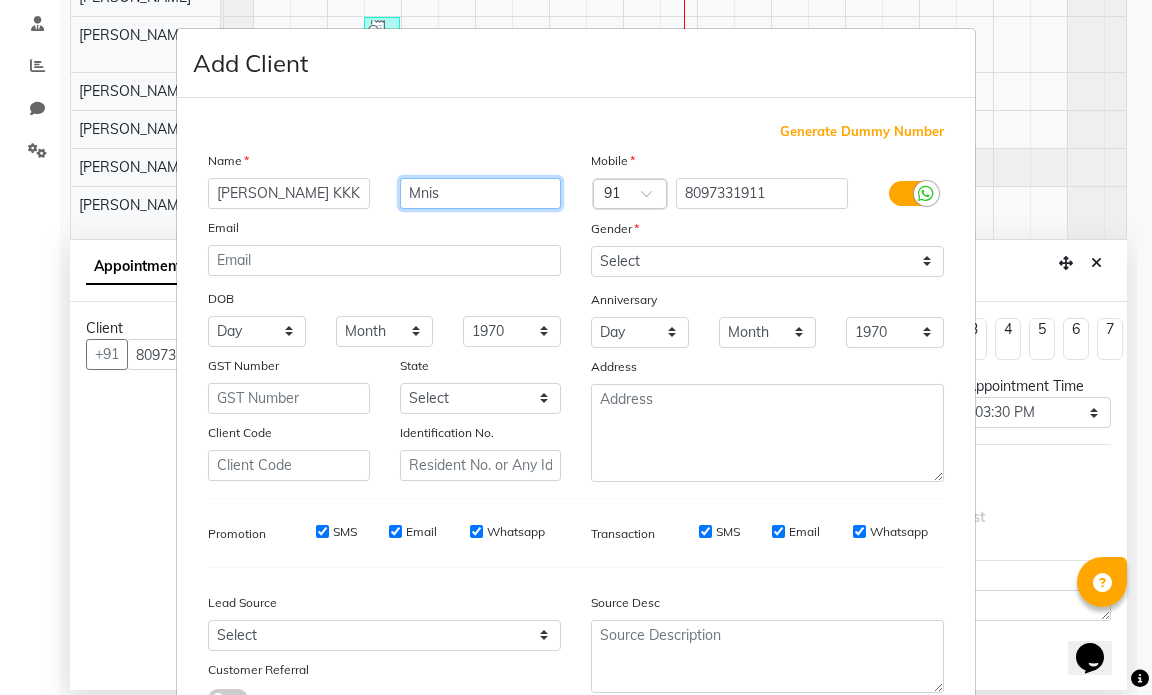 type on "Mnis" 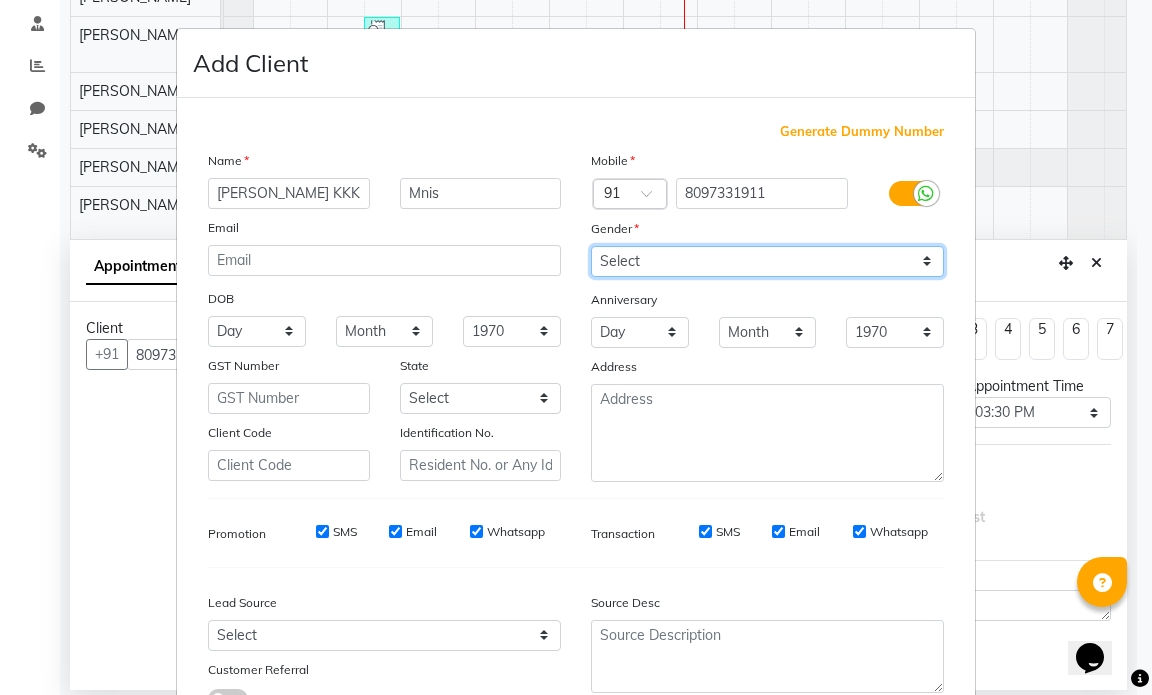 click on "Select [DEMOGRAPHIC_DATA] [DEMOGRAPHIC_DATA] Other Prefer Not To Say" at bounding box center [767, 261] 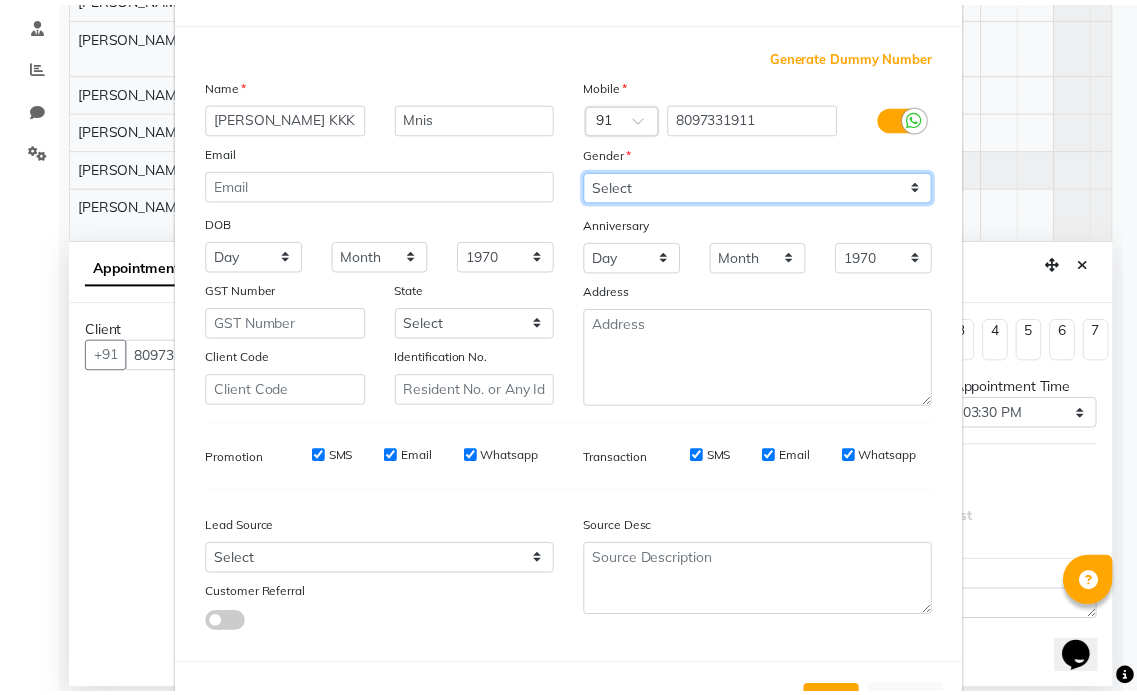scroll, scrollTop: 154, scrollLeft: 0, axis: vertical 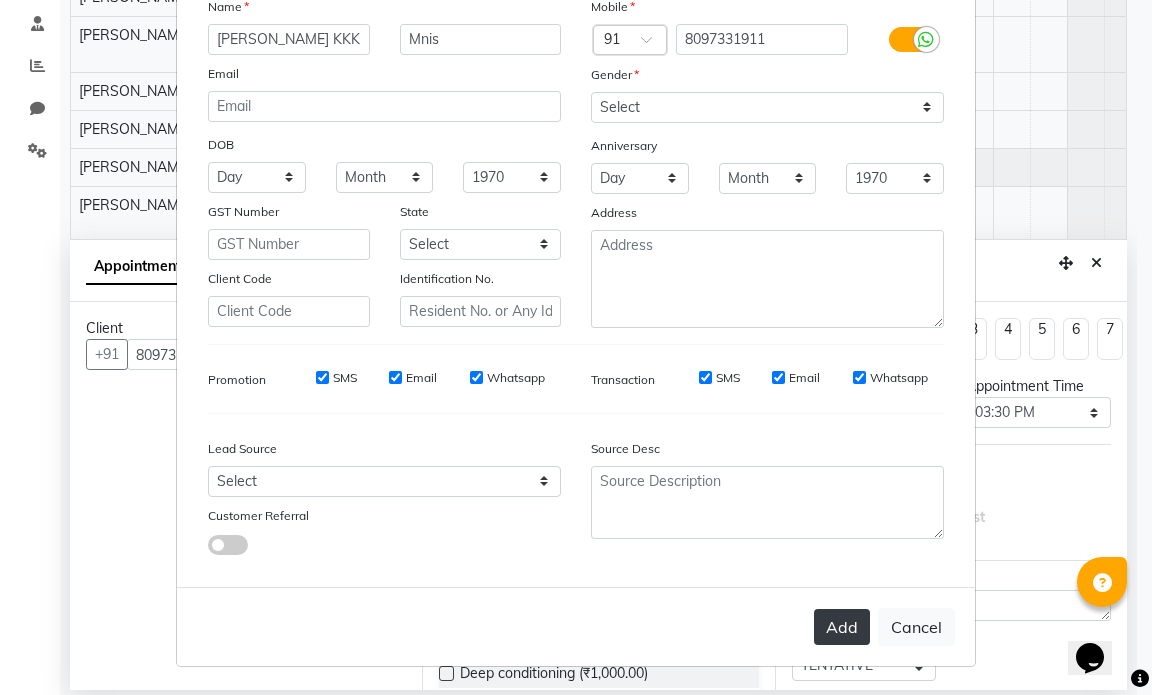 click on "Add" at bounding box center (842, 627) 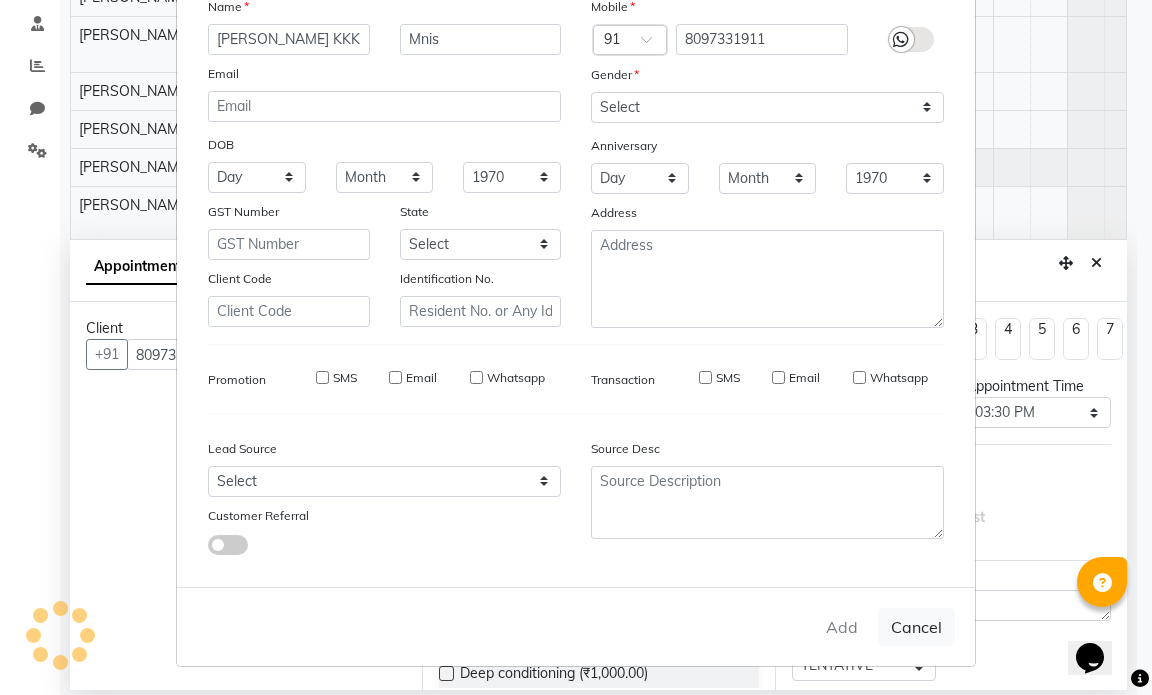 type 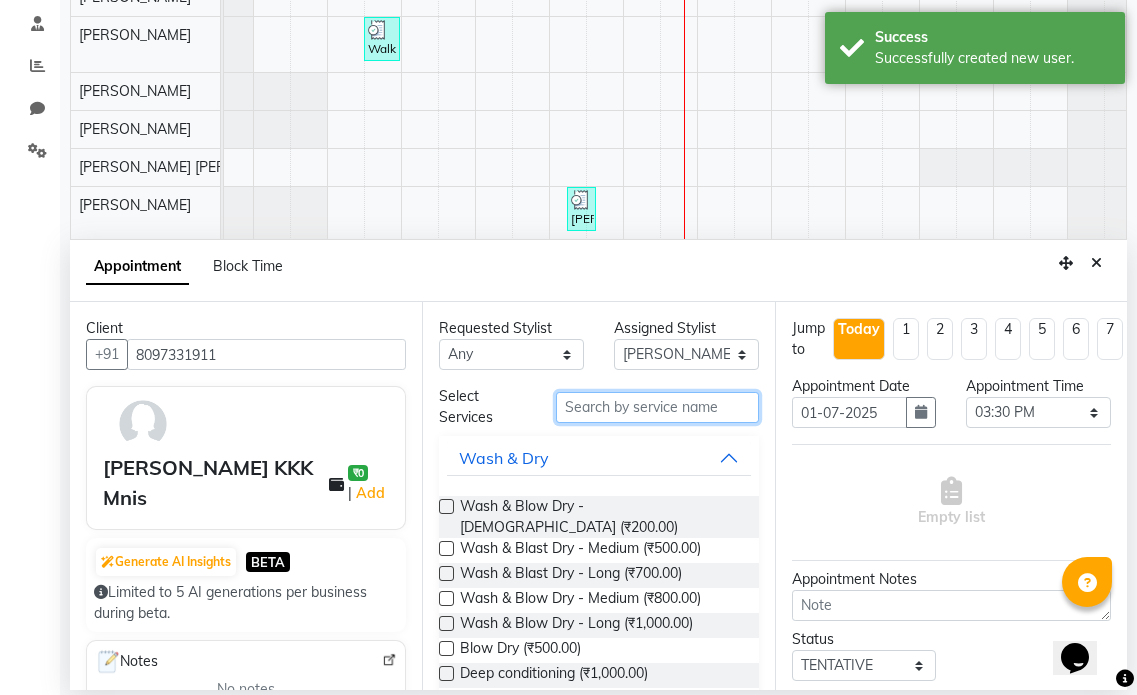 click at bounding box center [657, 407] 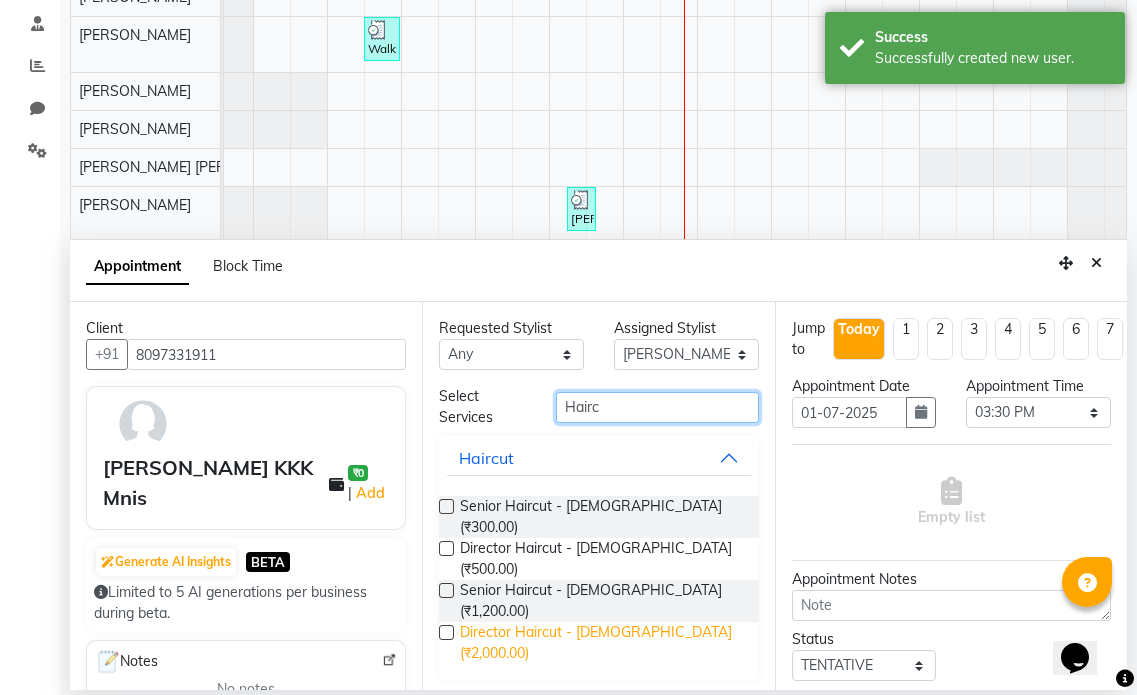 type on "Hairc" 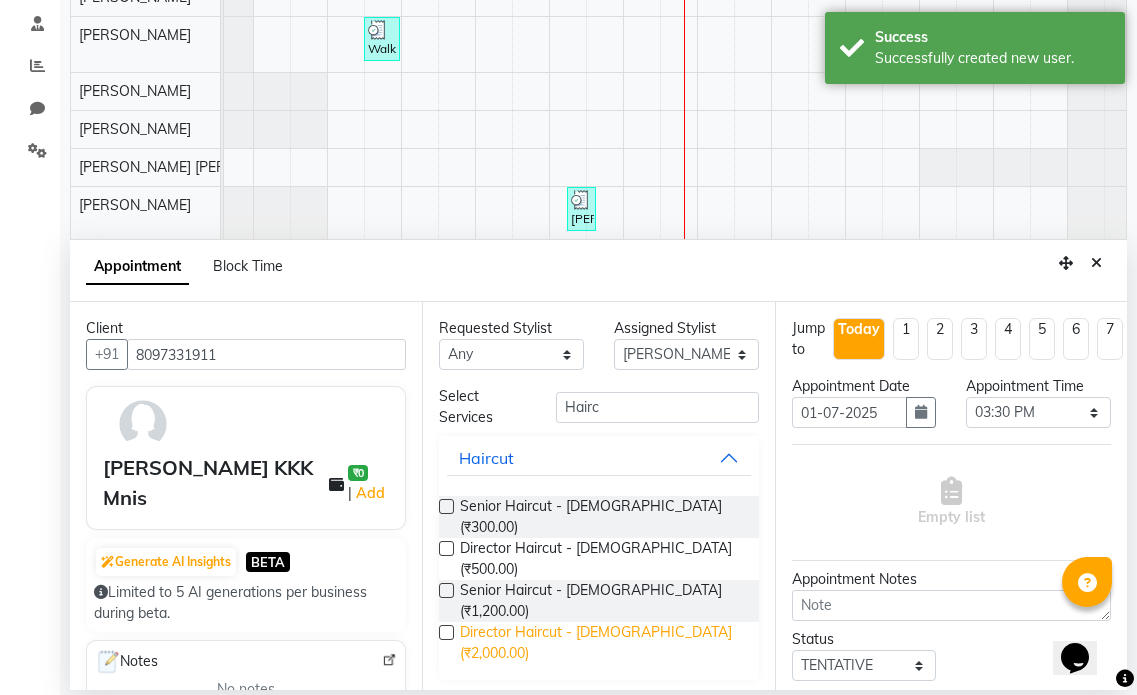 click on "Director Haircut - [DEMOGRAPHIC_DATA] (₹2,000.00)" at bounding box center [601, 643] 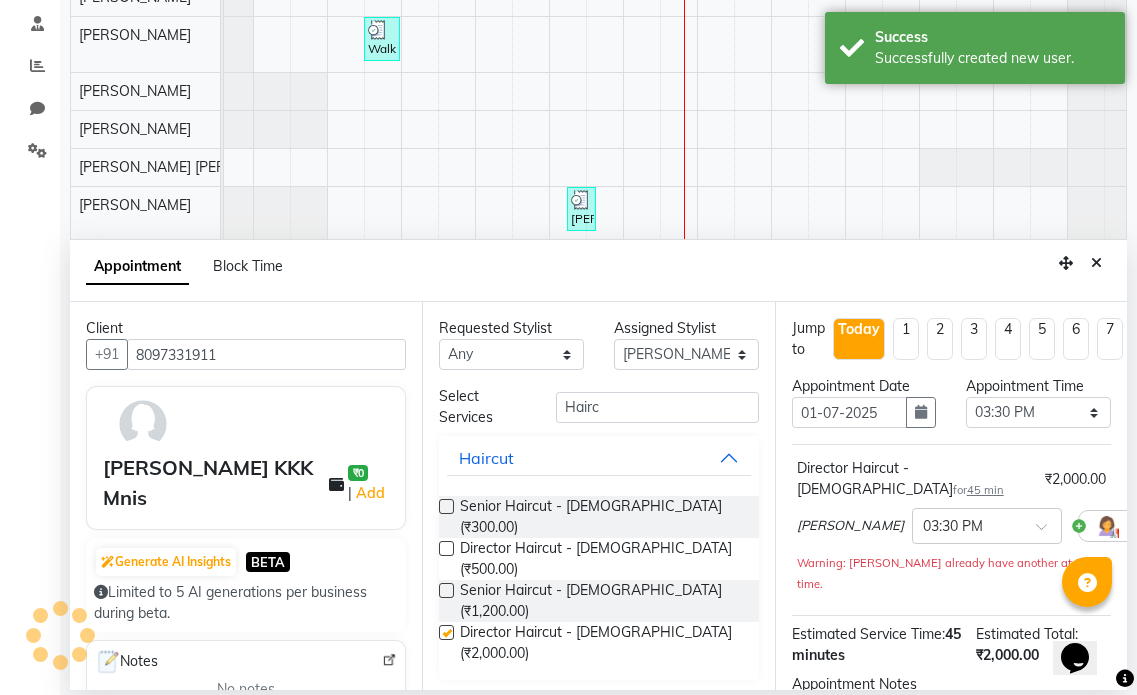 checkbox on "false" 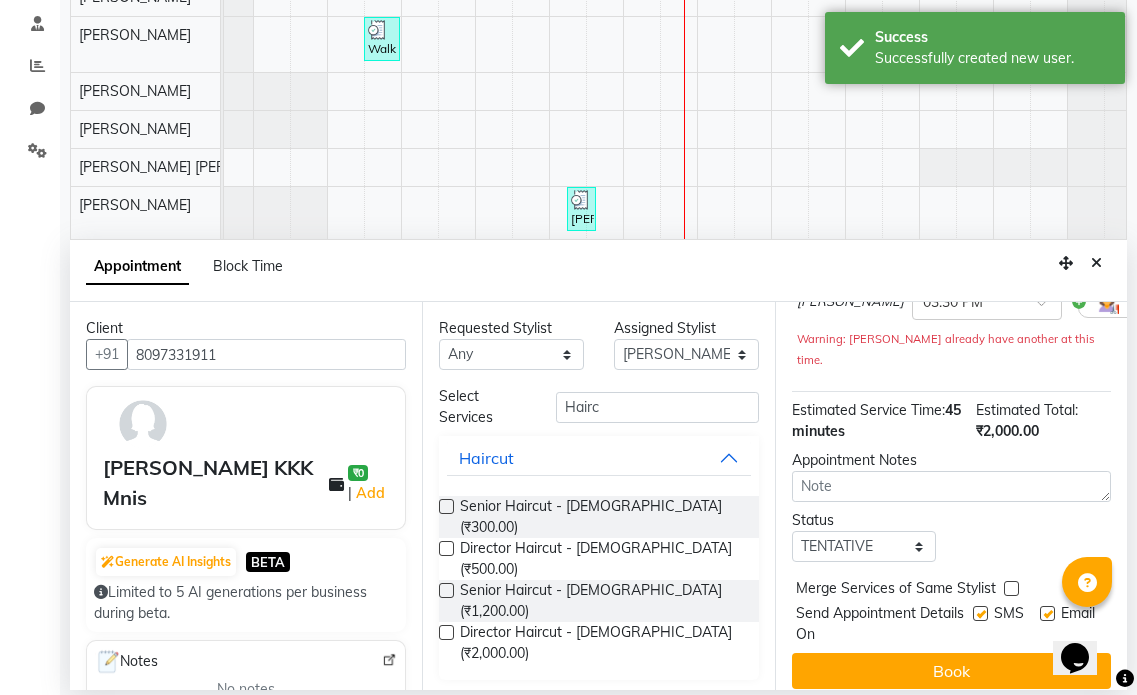 scroll, scrollTop: 236, scrollLeft: 0, axis: vertical 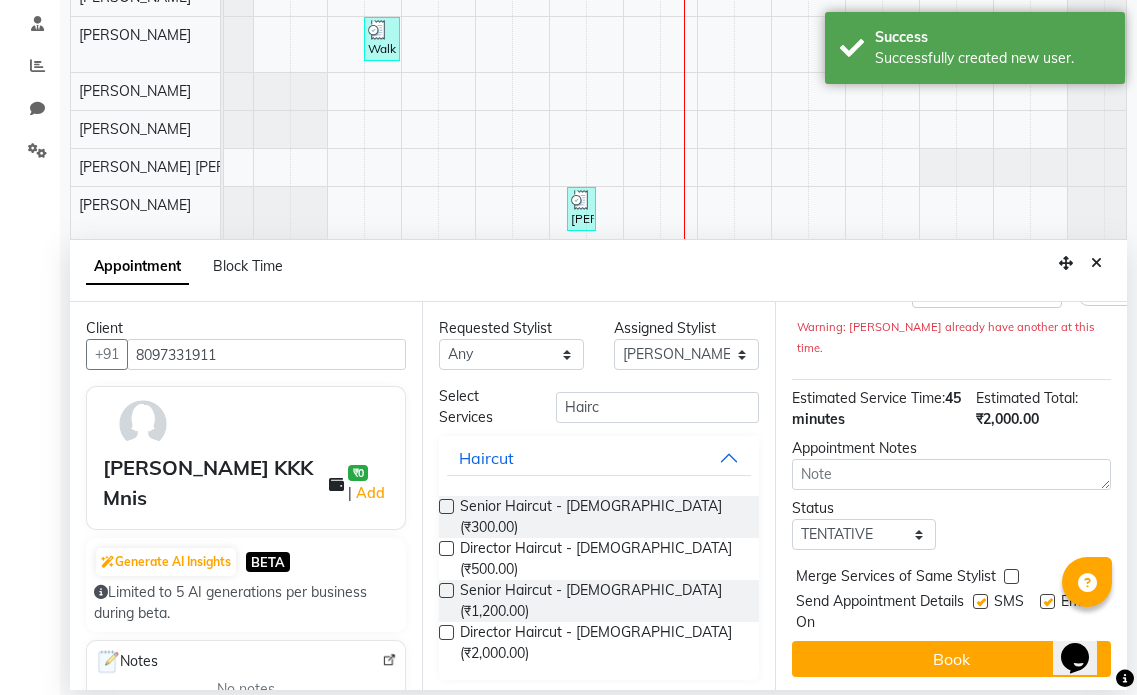 click at bounding box center (1047, 601) 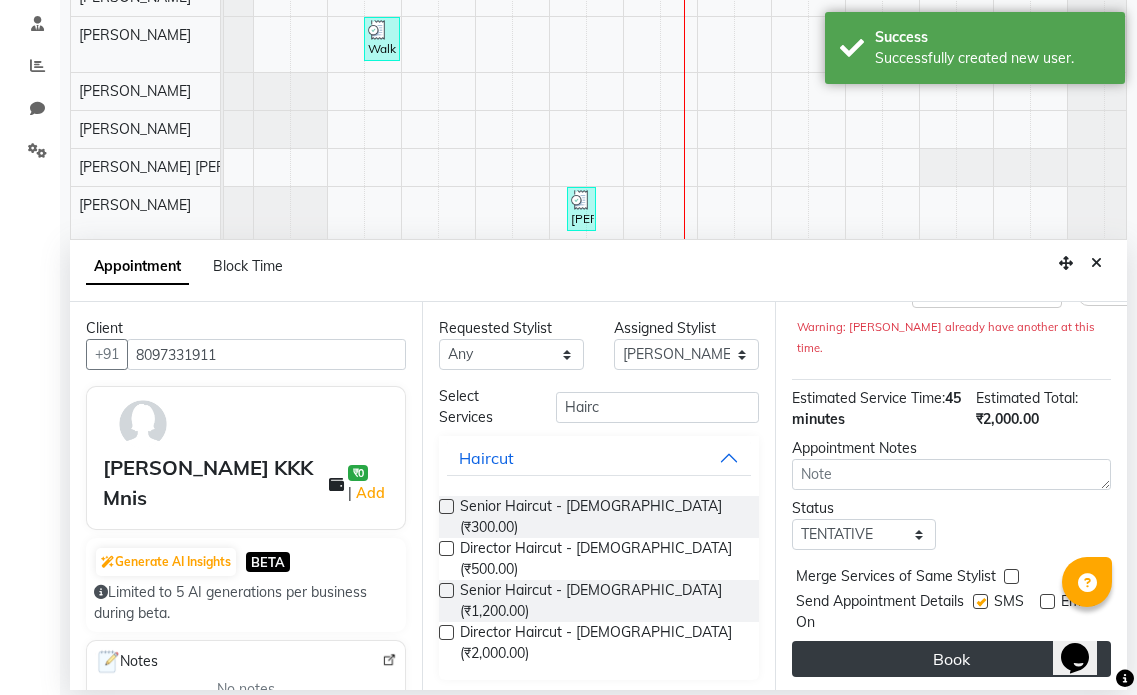click on "Book" at bounding box center (951, 659) 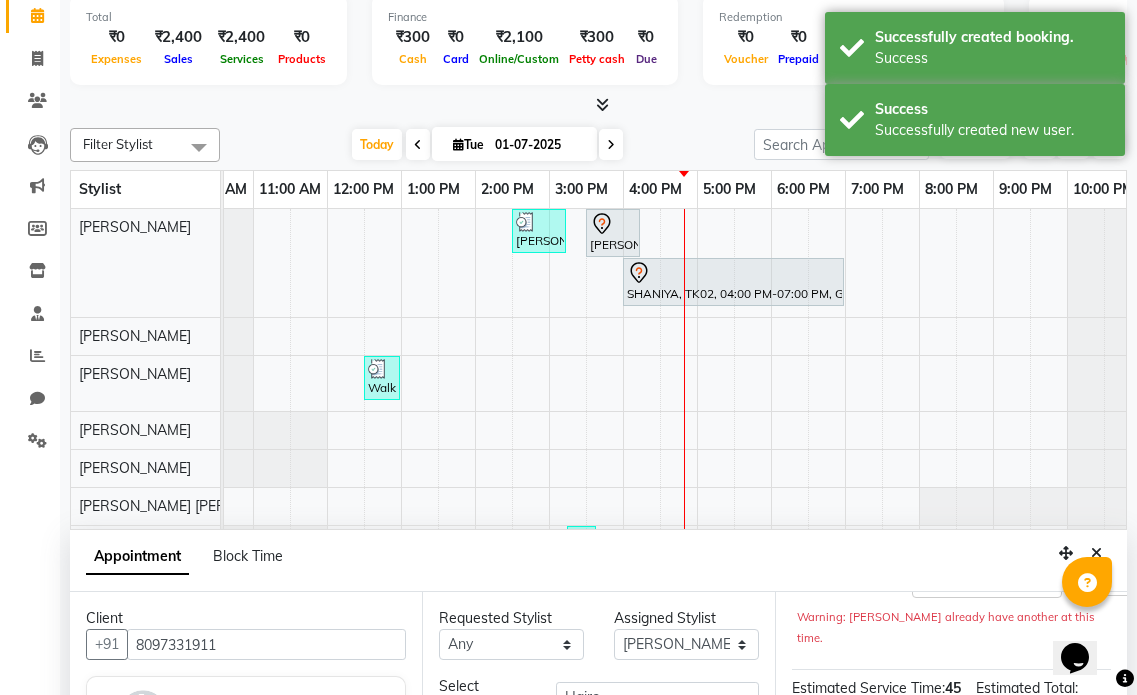 scroll, scrollTop: 0, scrollLeft: 0, axis: both 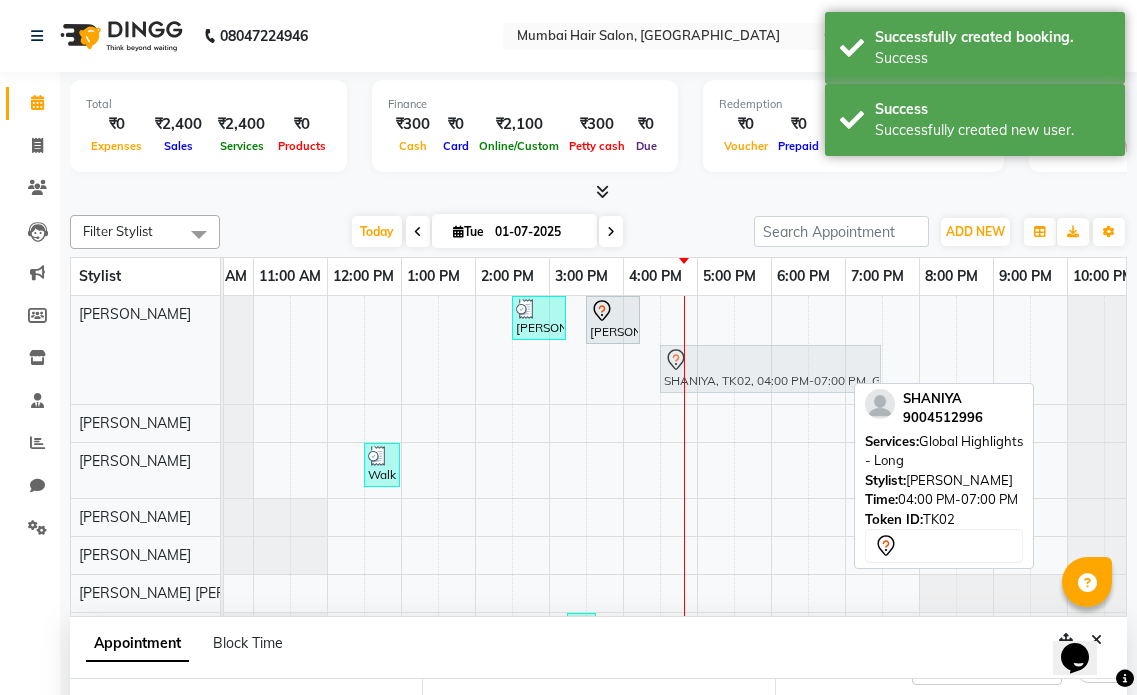 drag, startPoint x: 645, startPoint y: 372, endPoint x: 675, endPoint y: 313, distance: 66.189125 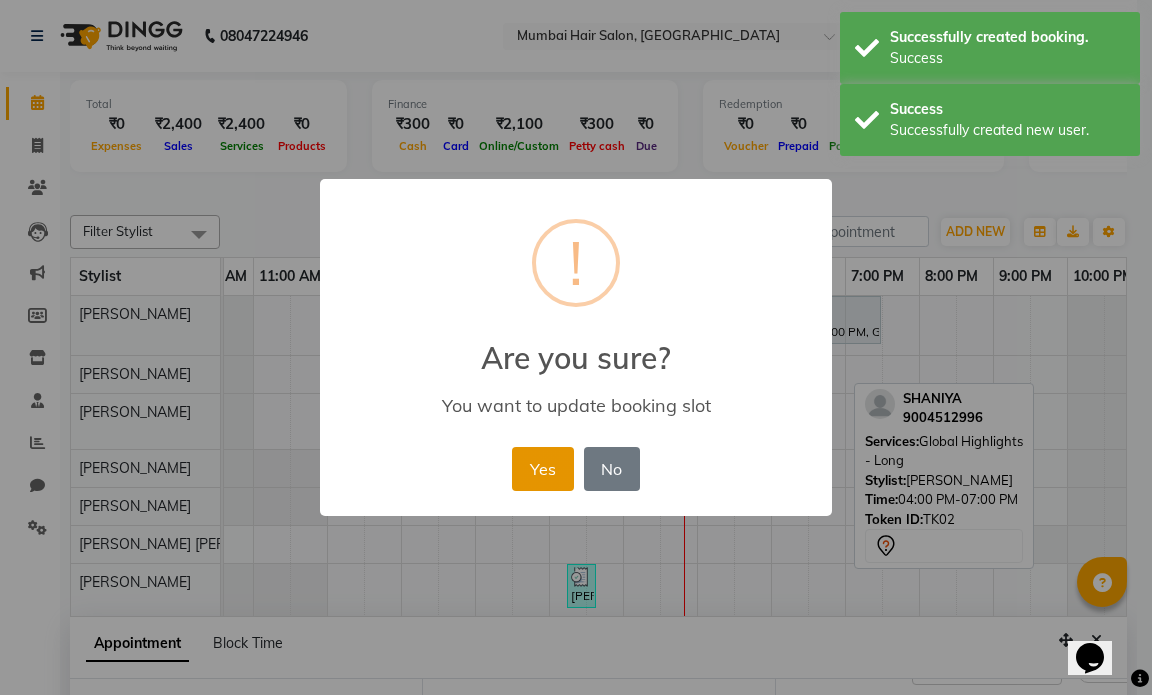 click on "Yes" at bounding box center [542, 469] 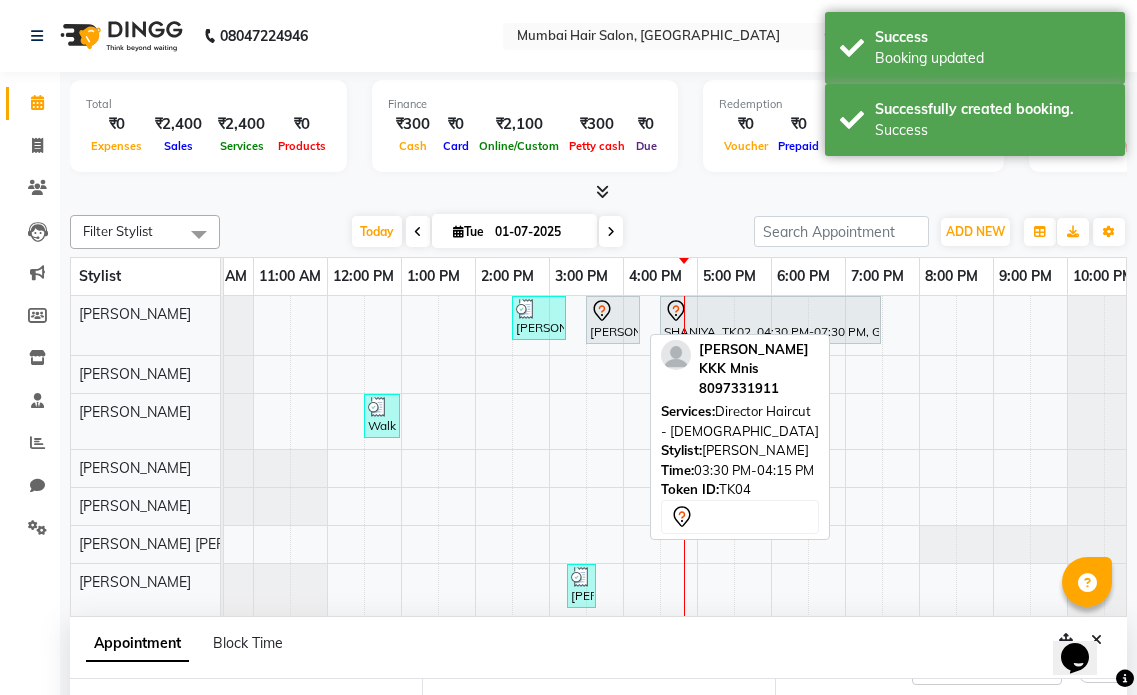 click on "[PERSON_NAME] KKK Mnis, TK04, 03:30 PM-04:15 PM, Director Haircut - [DEMOGRAPHIC_DATA]" at bounding box center [613, 320] 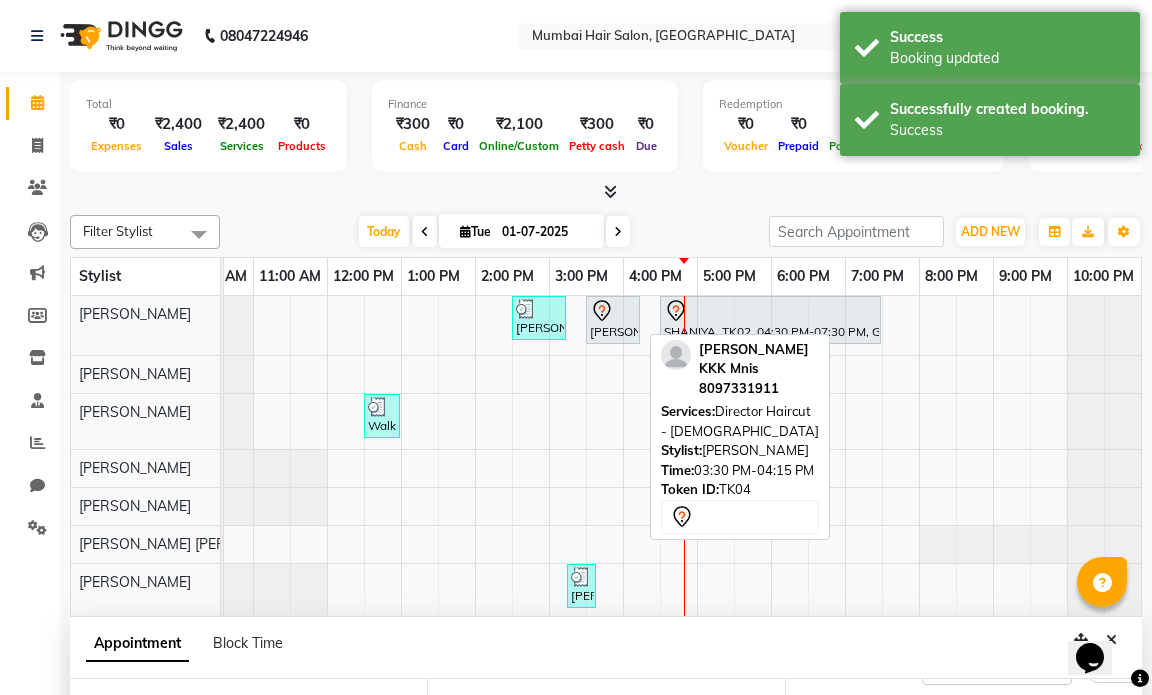 select on "7" 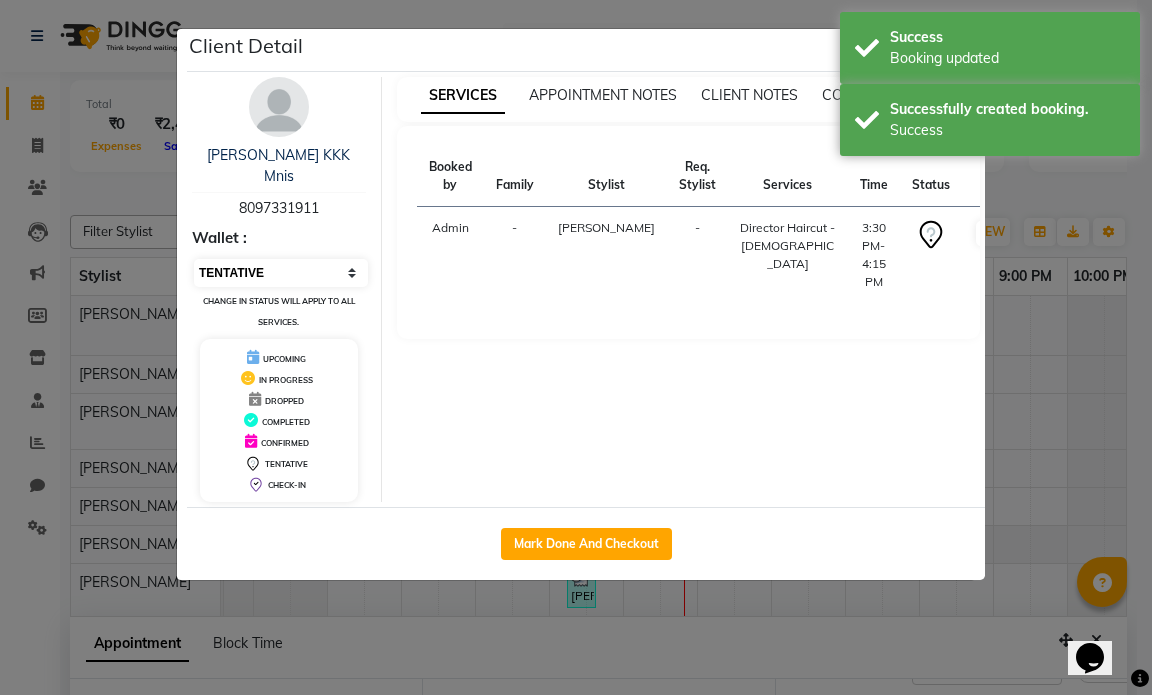 click on "Select IN SERVICE CONFIRMED TENTATIVE CHECK IN MARK DONE DROPPED UPCOMING" at bounding box center (281, 273) 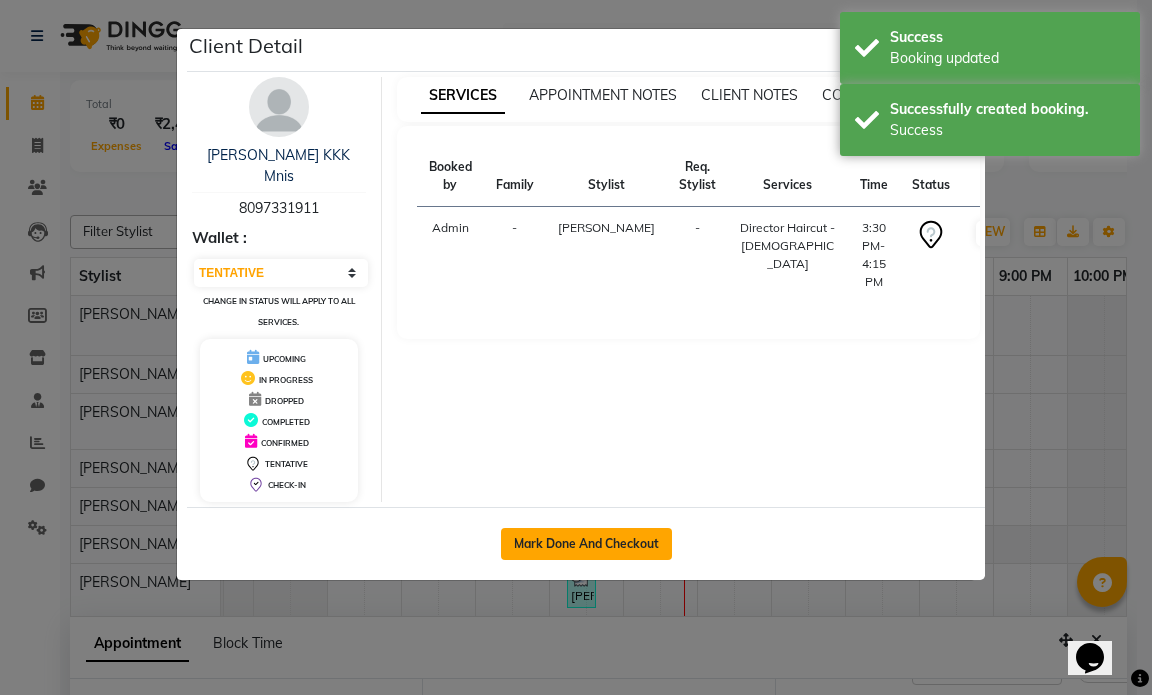 click on "Mark Done And Checkout" 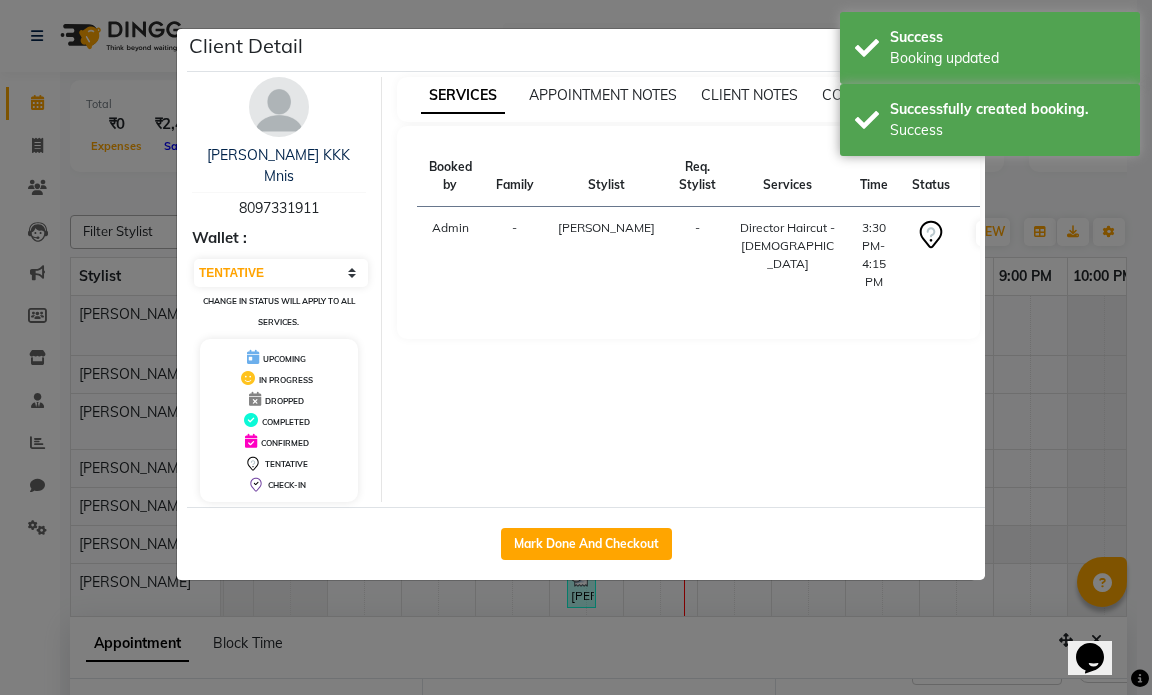 select on "service" 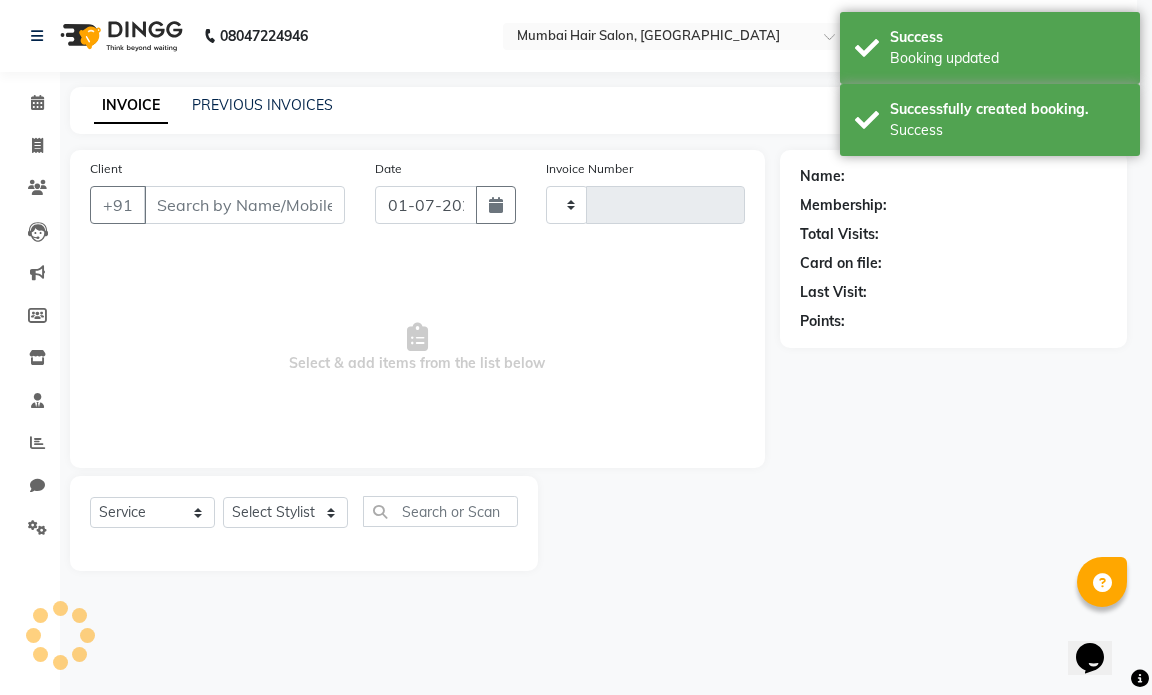 type on "0758" 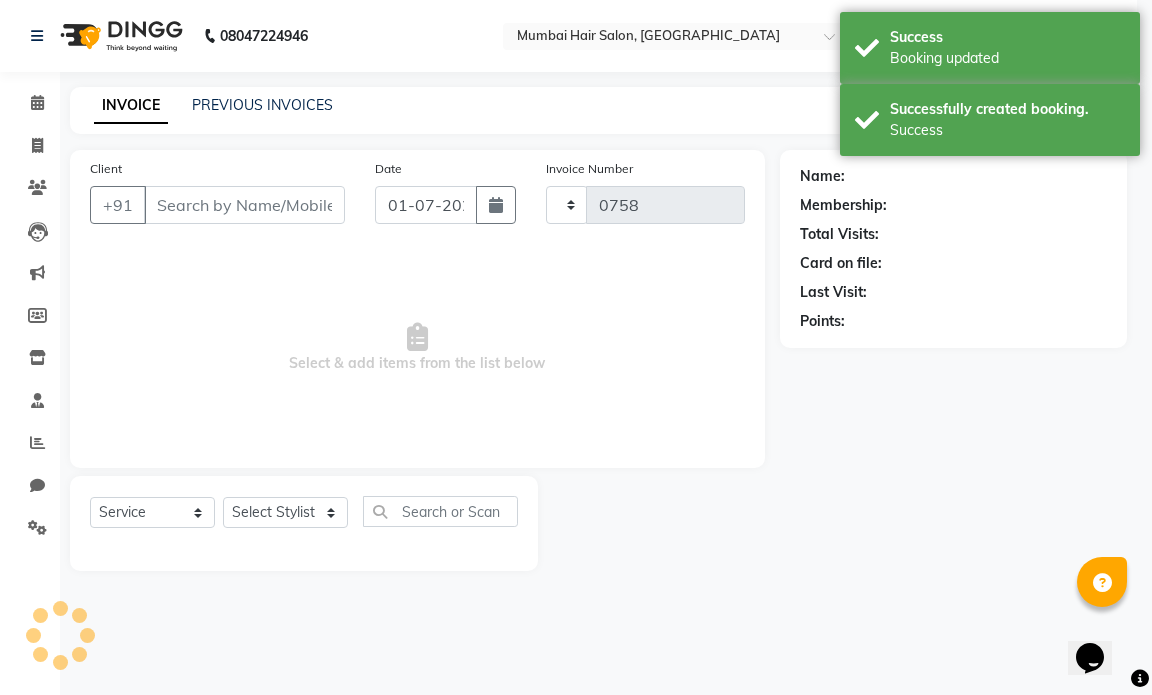 select on "7487" 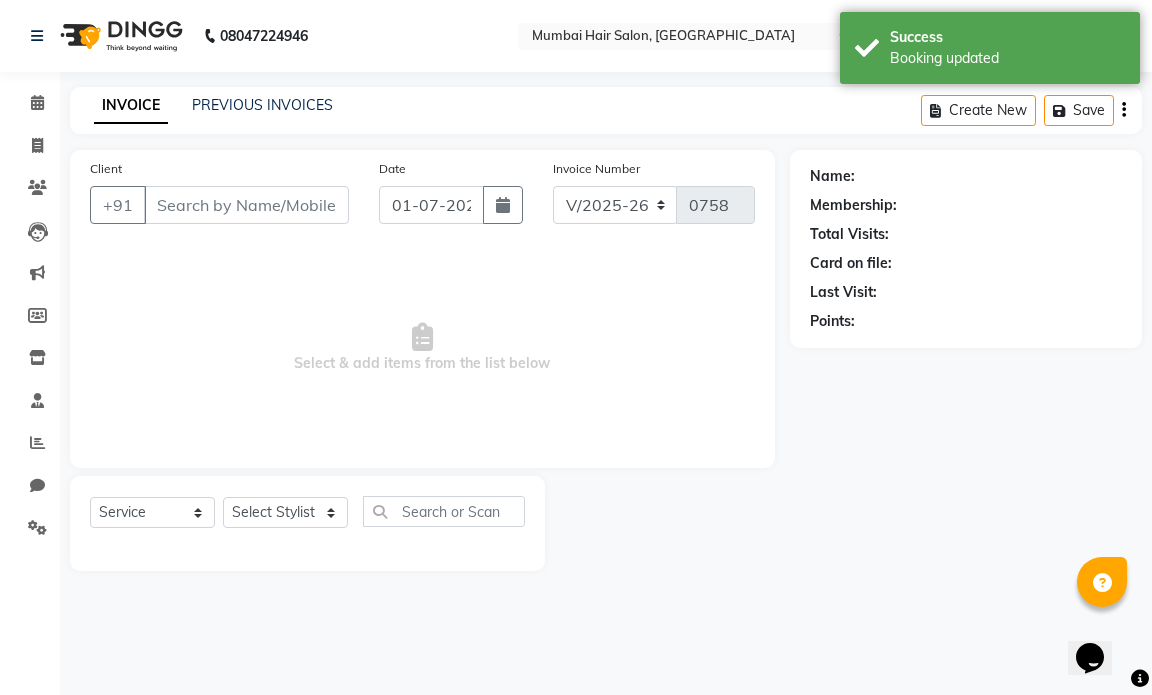 type on "8097331911" 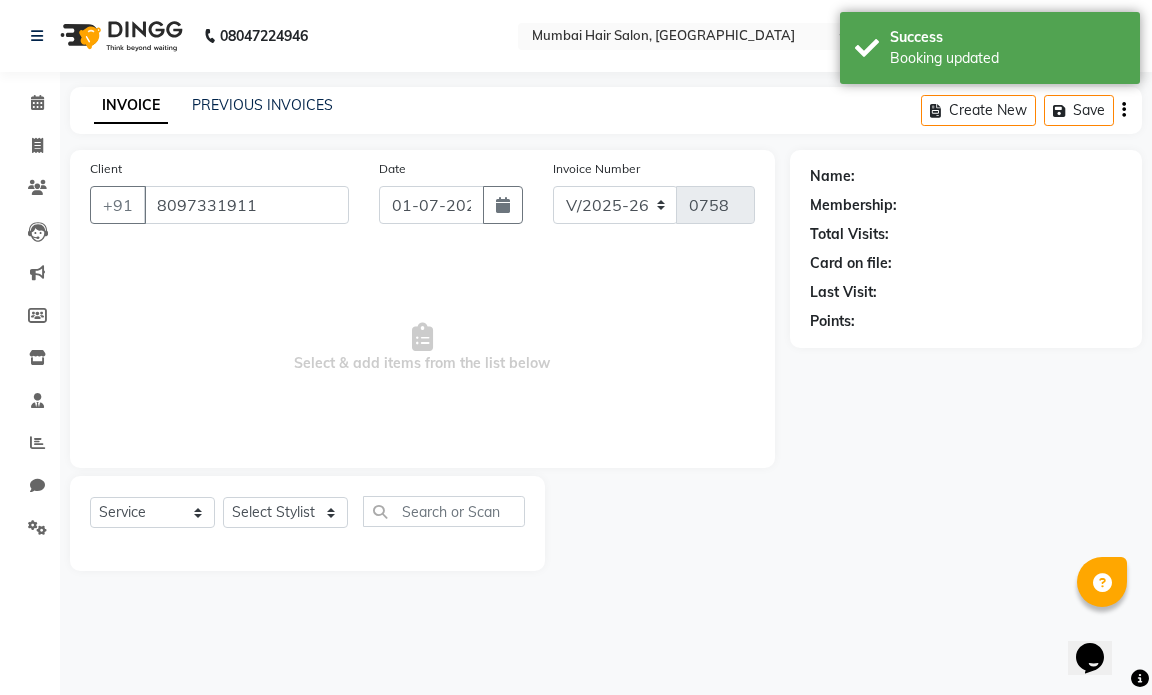 select on "66010" 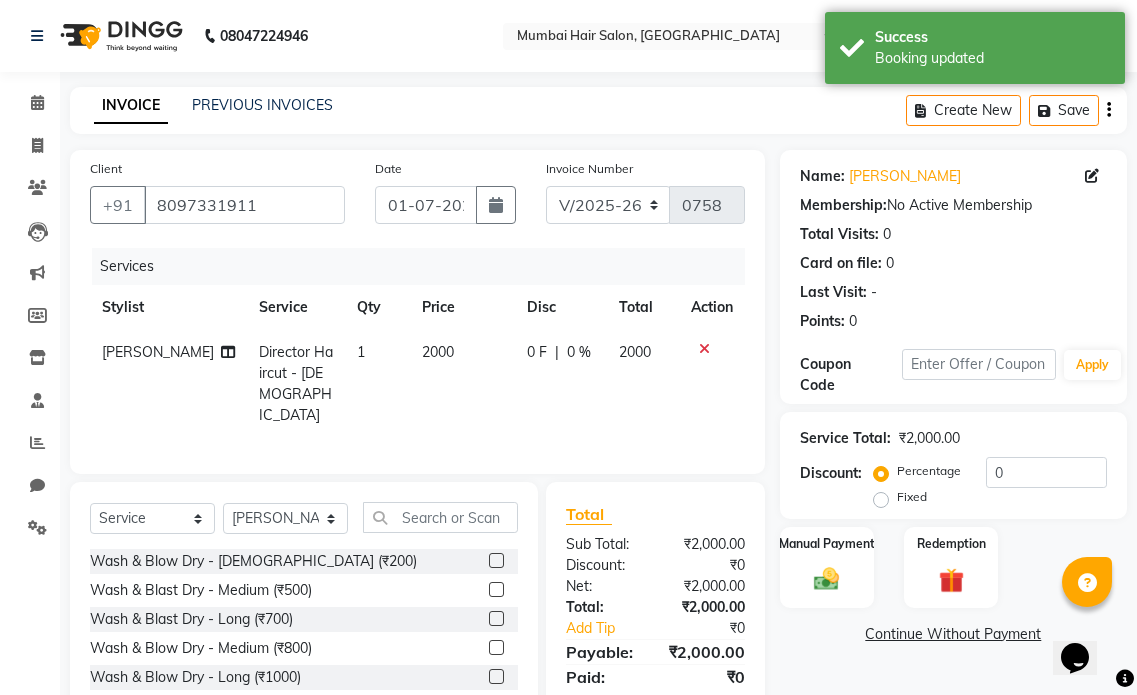 click on "2000" 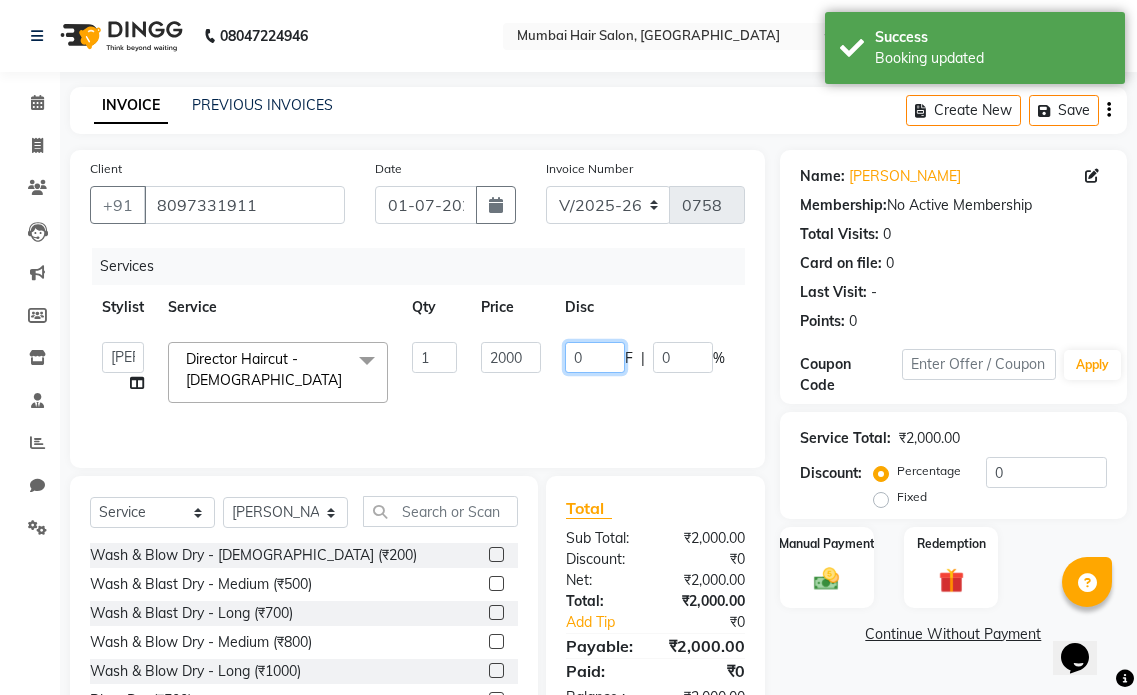 drag, startPoint x: 591, startPoint y: 357, endPoint x: 528, endPoint y: 356, distance: 63.007935 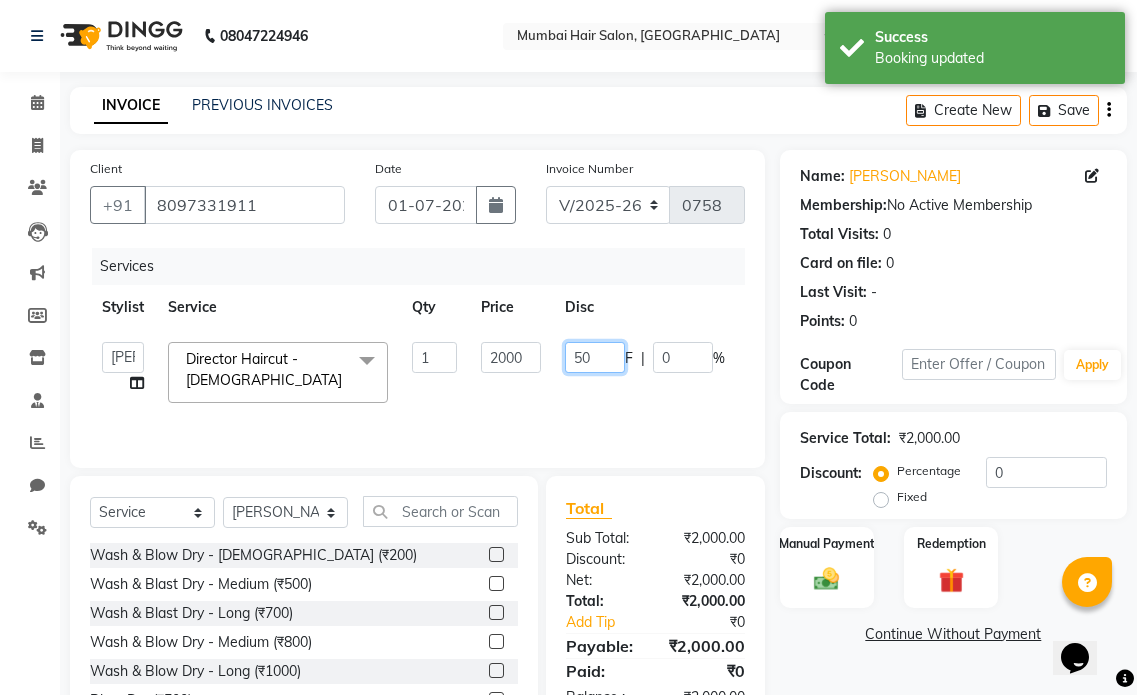 type on "500" 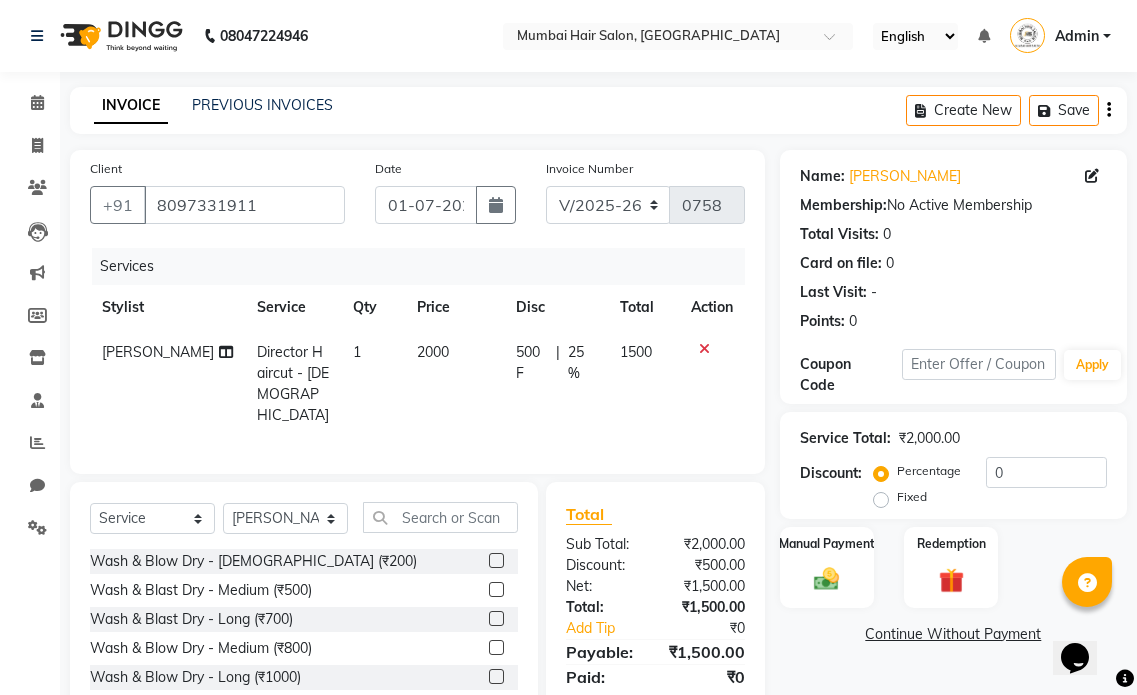 click on "Services Stylist Service Qty Price Disc Total Action [PERSON_NAME] Director Haircut - [DEMOGRAPHIC_DATA] 1 2000 500 F | 25 % 1500" 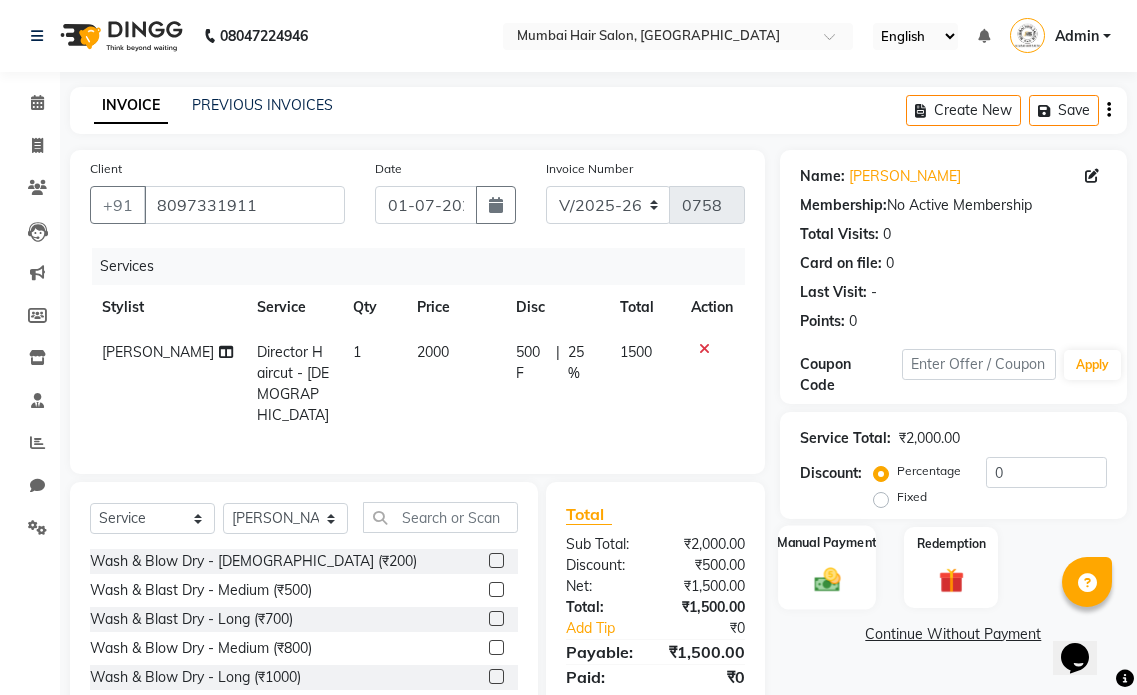 click on "Manual Payment" 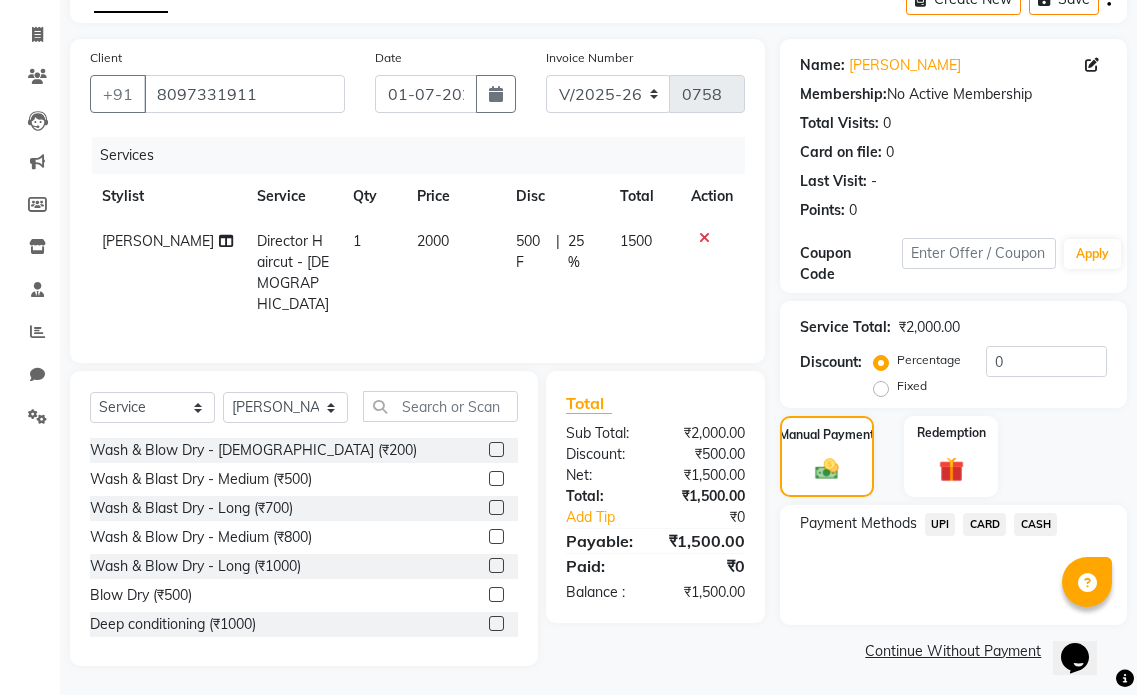 scroll, scrollTop: 112, scrollLeft: 0, axis: vertical 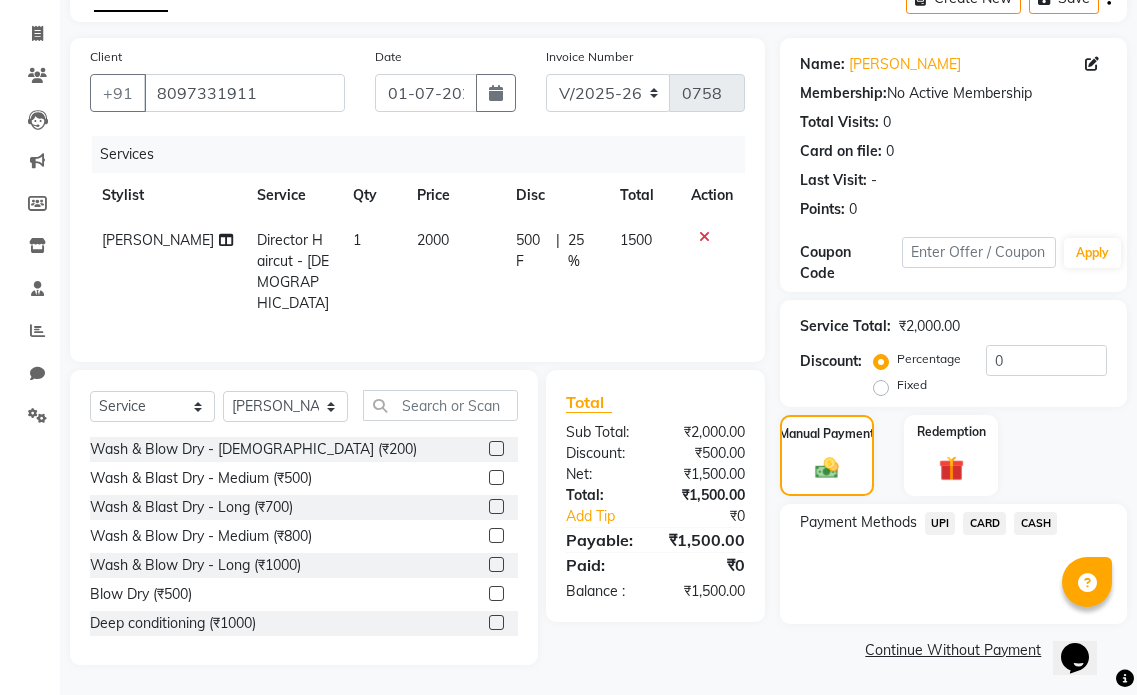 click on "UPI" 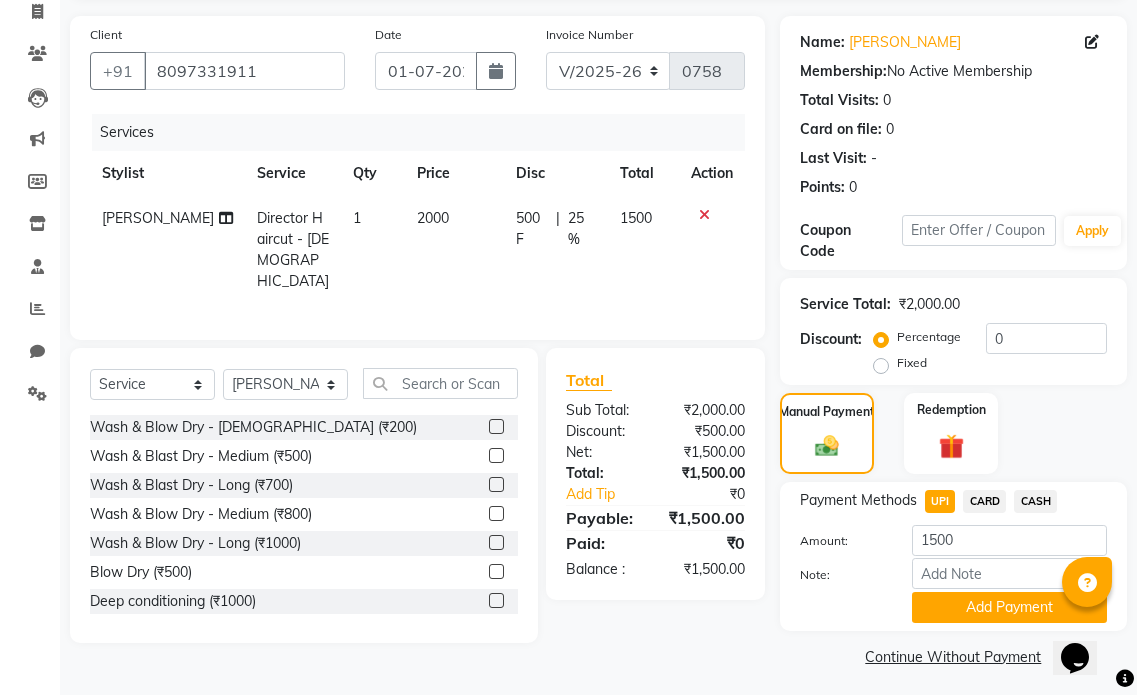 scroll, scrollTop: 141, scrollLeft: 0, axis: vertical 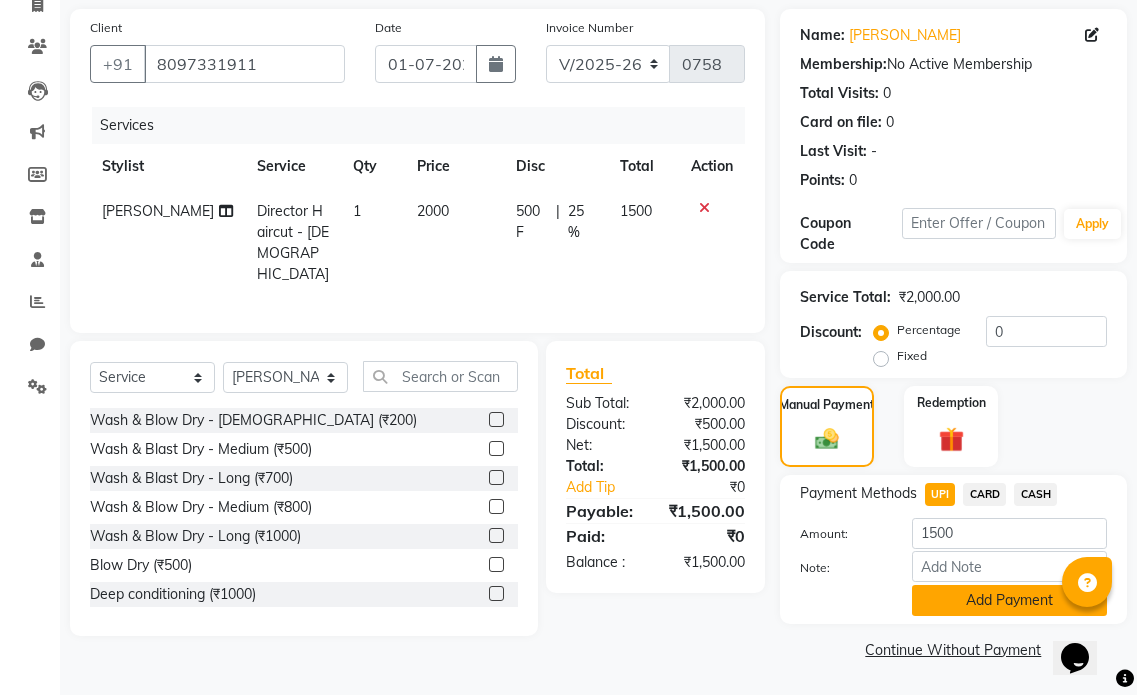 click on "Add Payment" 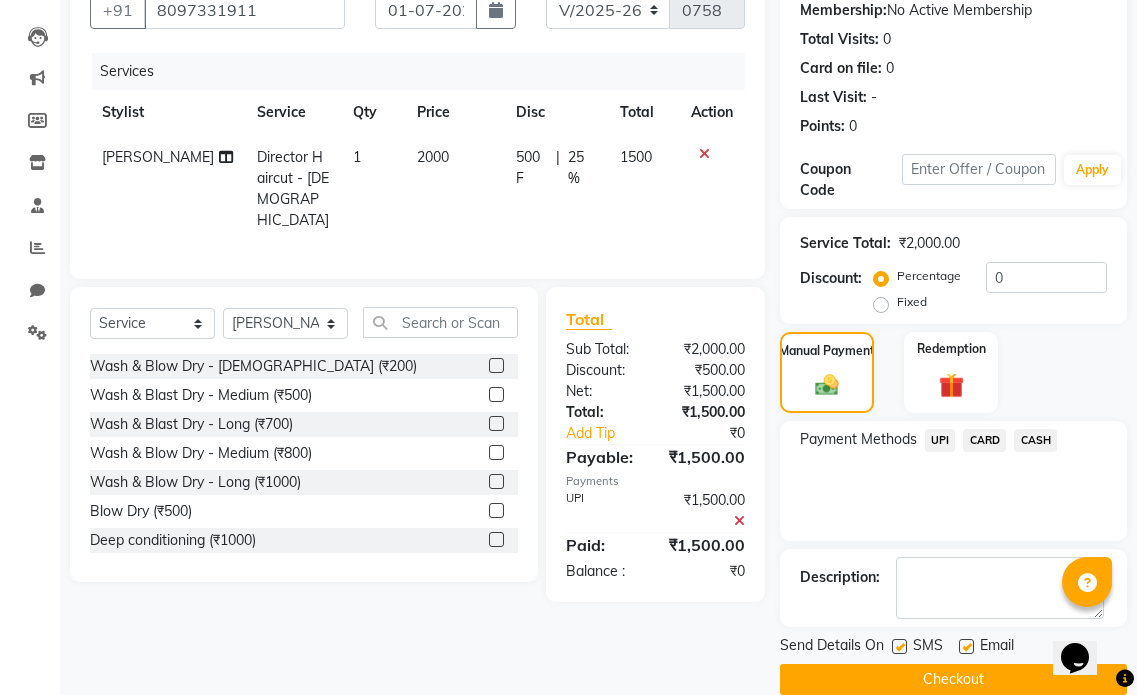 scroll, scrollTop: 225, scrollLeft: 0, axis: vertical 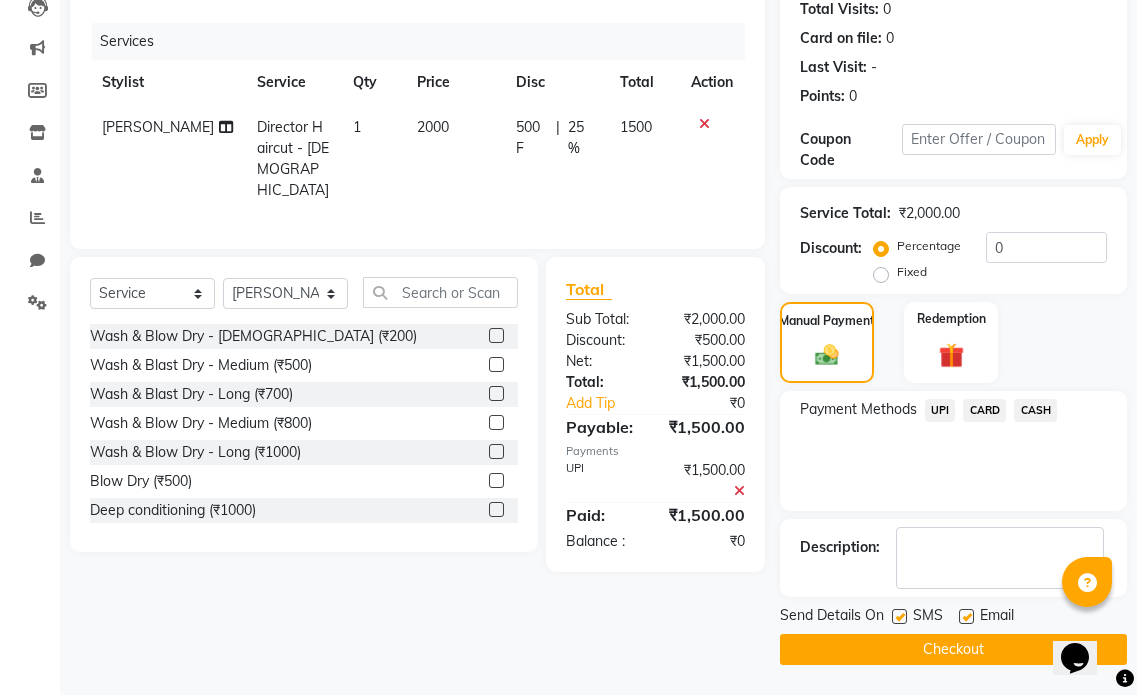 click 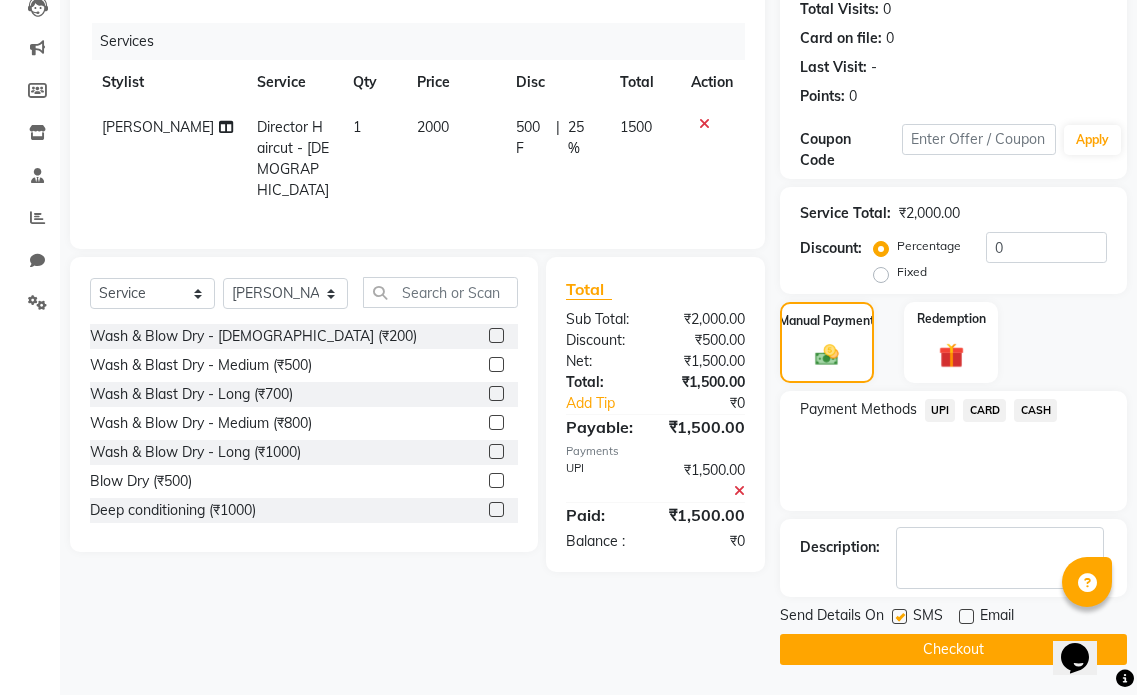 click on "Checkout" 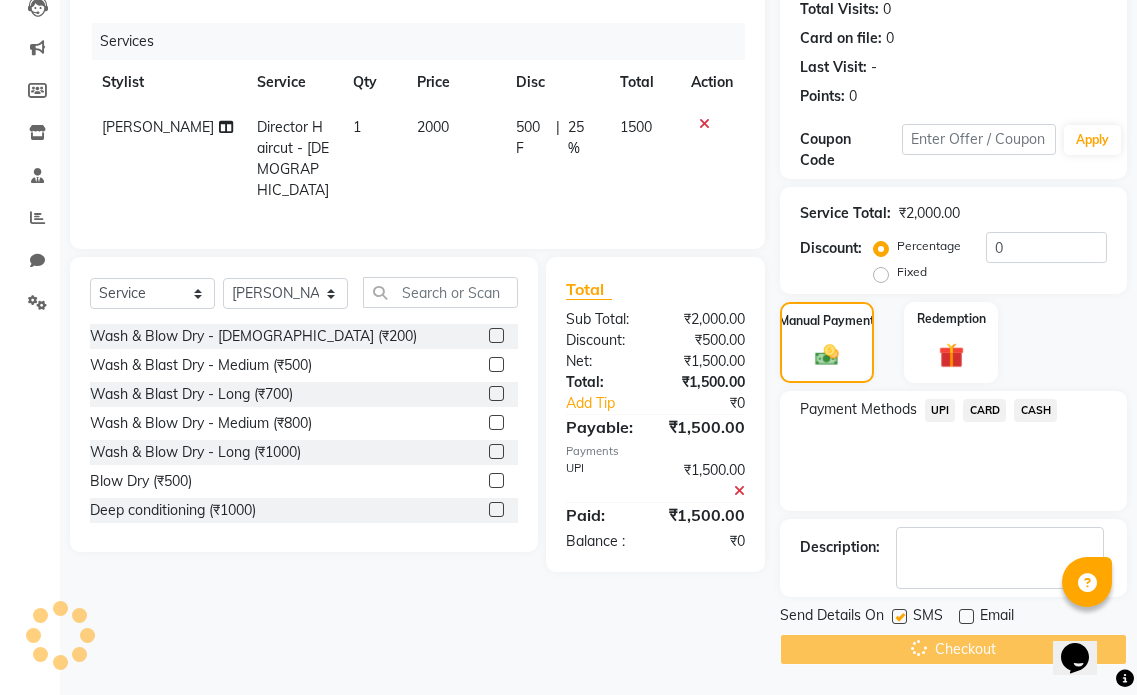 scroll, scrollTop: 0, scrollLeft: 0, axis: both 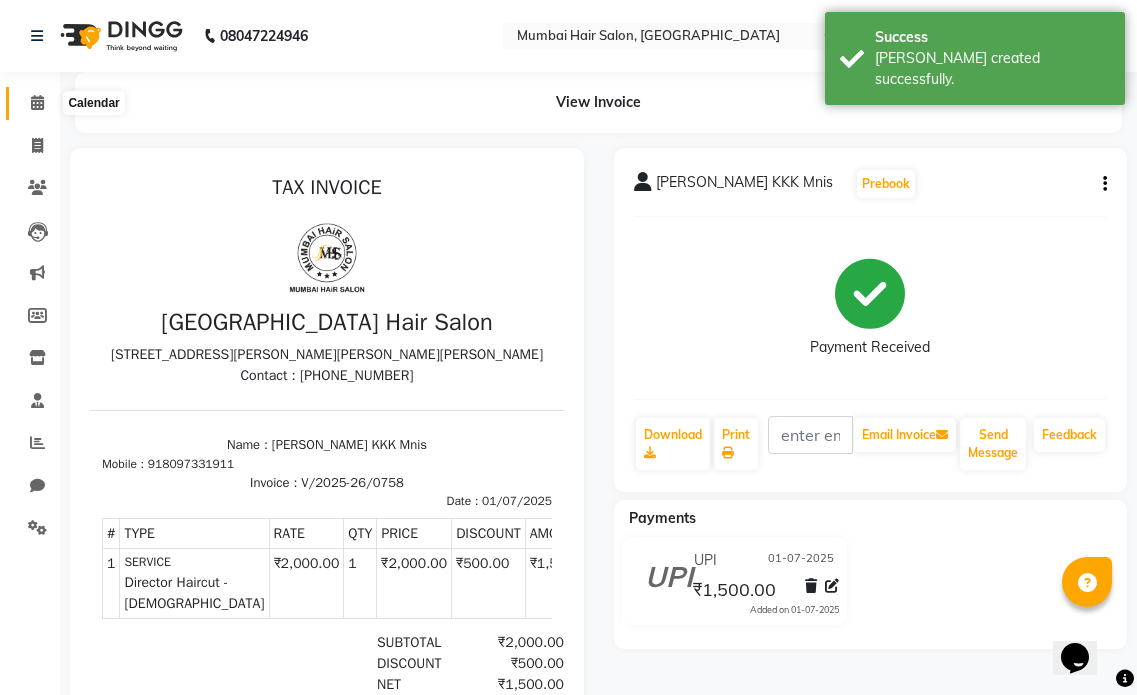 click 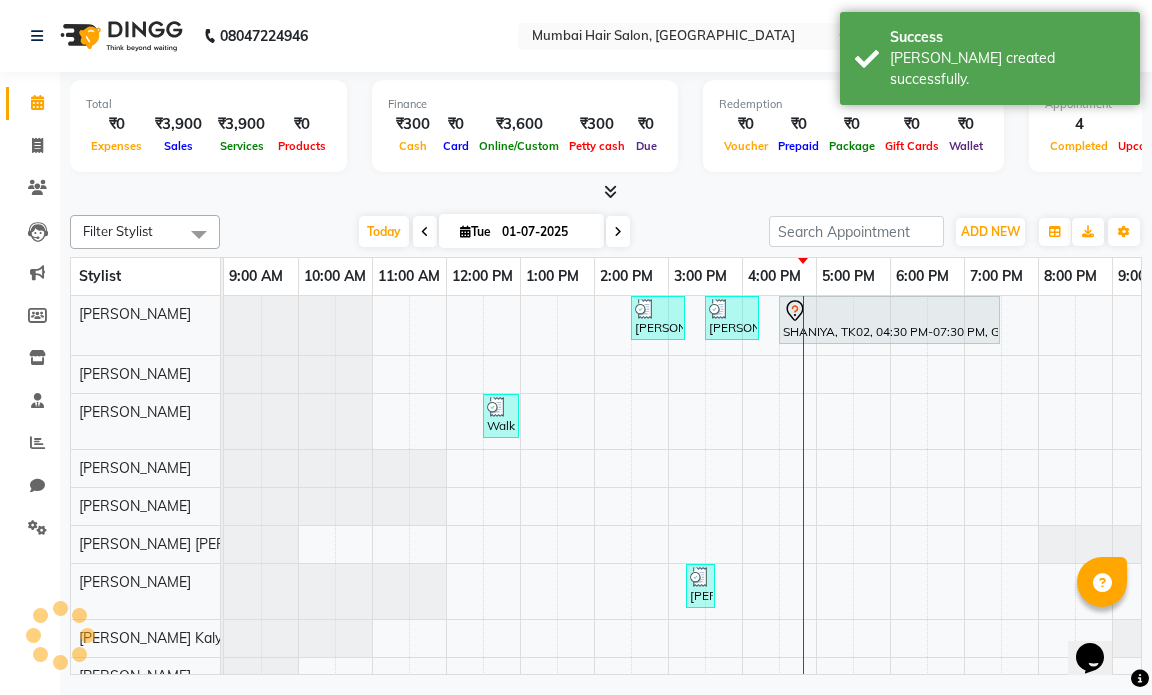 scroll, scrollTop: 0, scrollLeft: 119, axis: horizontal 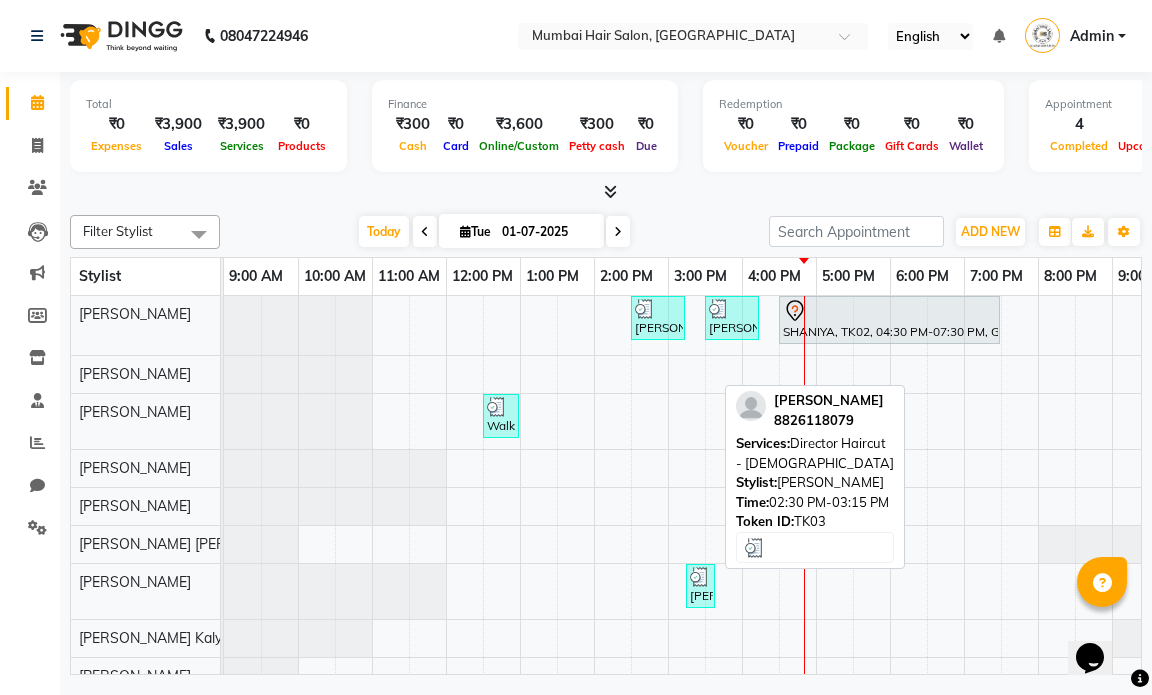 click on "[PERSON_NAME], TK03, 02:30 PM-03:15 PM, Director Haircut - [DEMOGRAPHIC_DATA]" at bounding box center (658, 318) 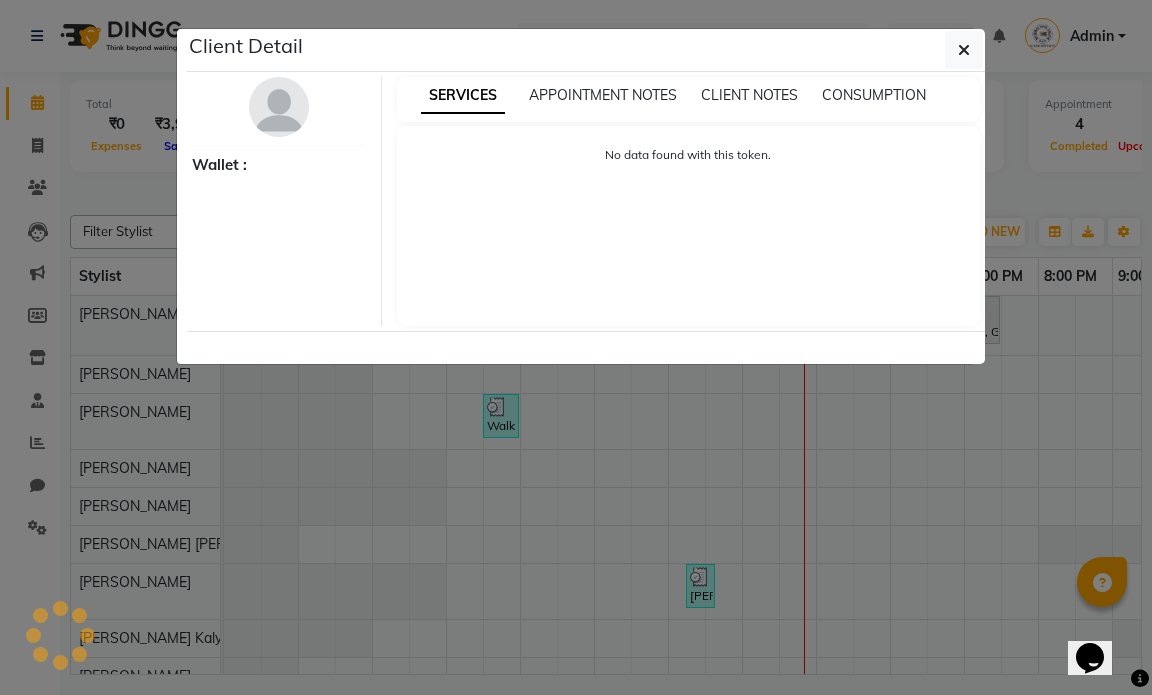 select on "3" 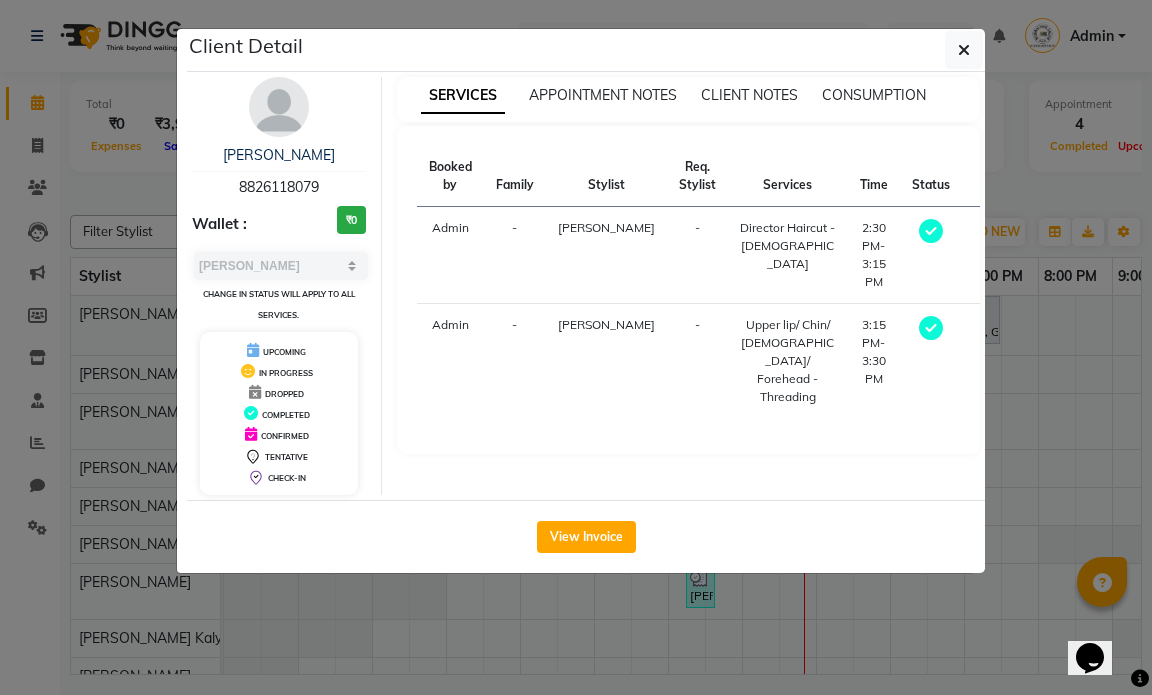 drag, startPoint x: 319, startPoint y: 188, endPoint x: 163, endPoint y: 179, distance: 156.2594 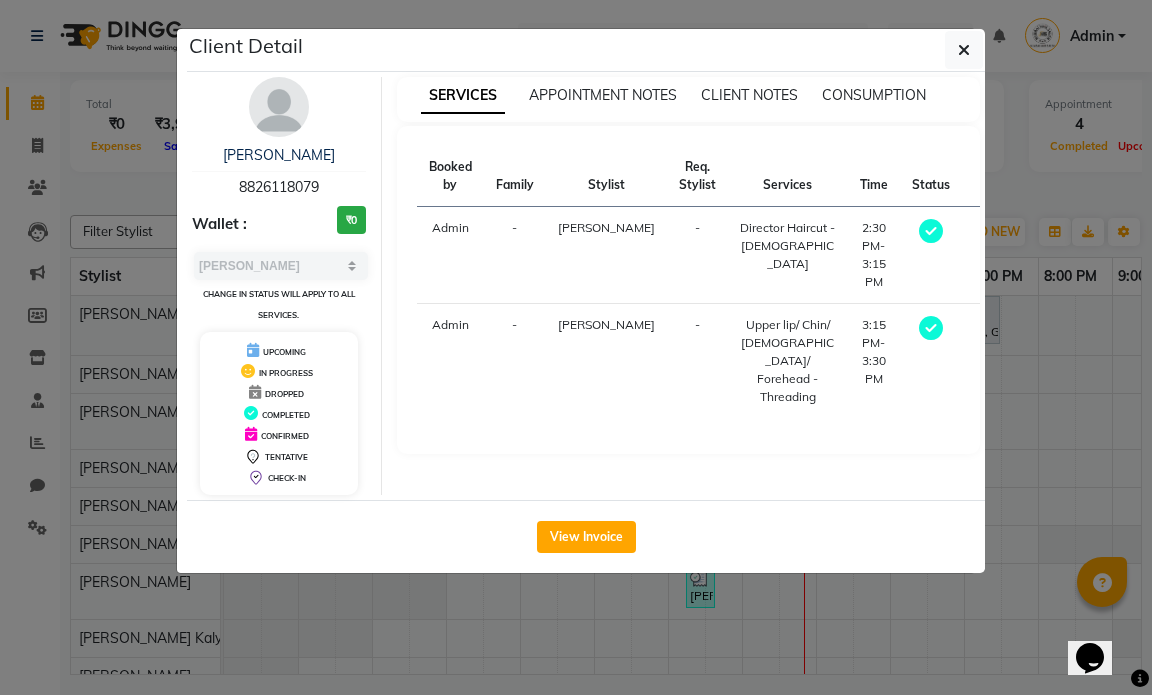 drag, startPoint x: 963, startPoint y: 56, endPoint x: 943, endPoint y: 54, distance: 20.09975 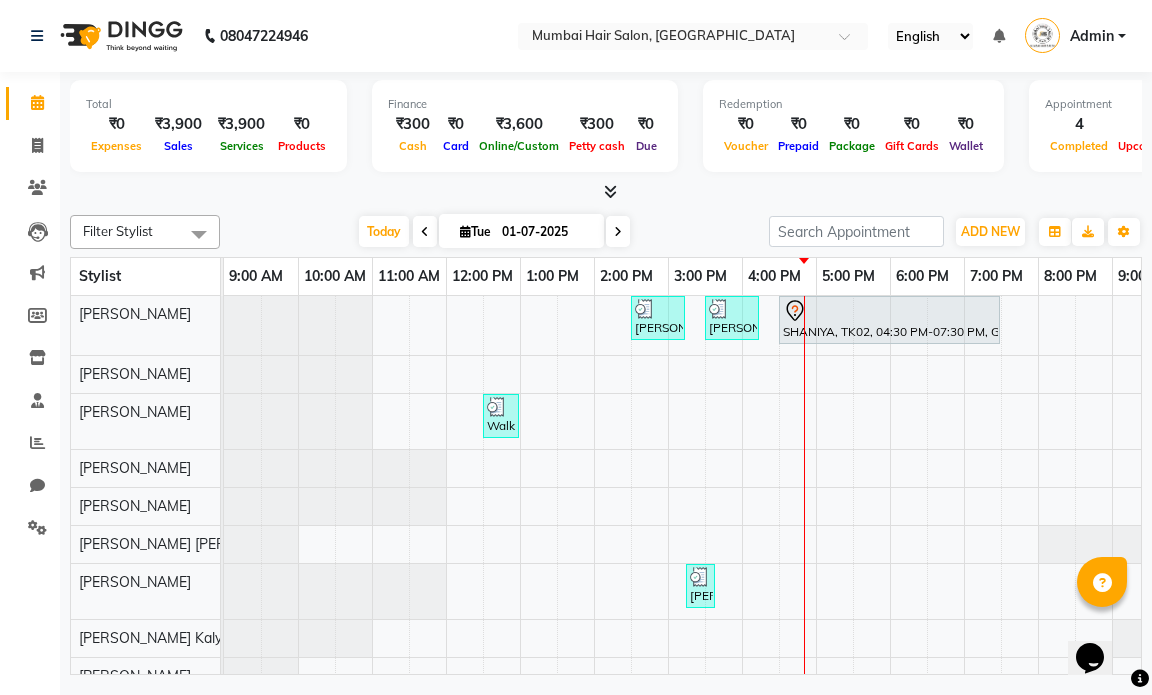 drag, startPoint x: 42, startPoint y: 171, endPoint x: 38, endPoint y: 184, distance: 13.601471 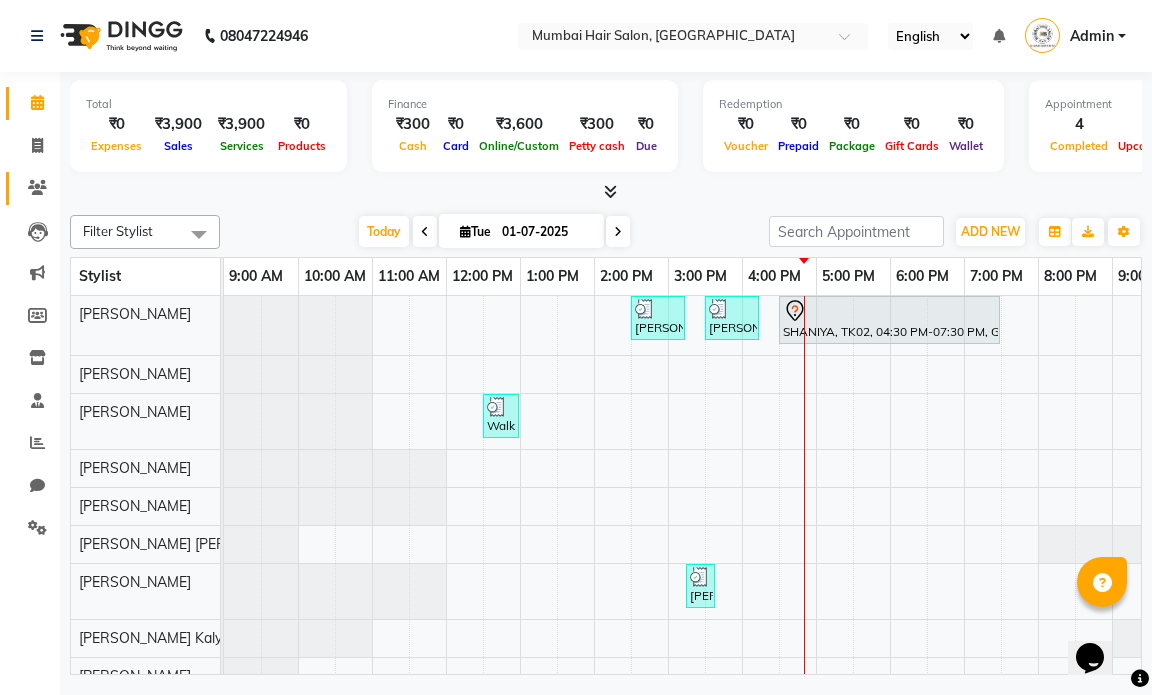click on "Clients" 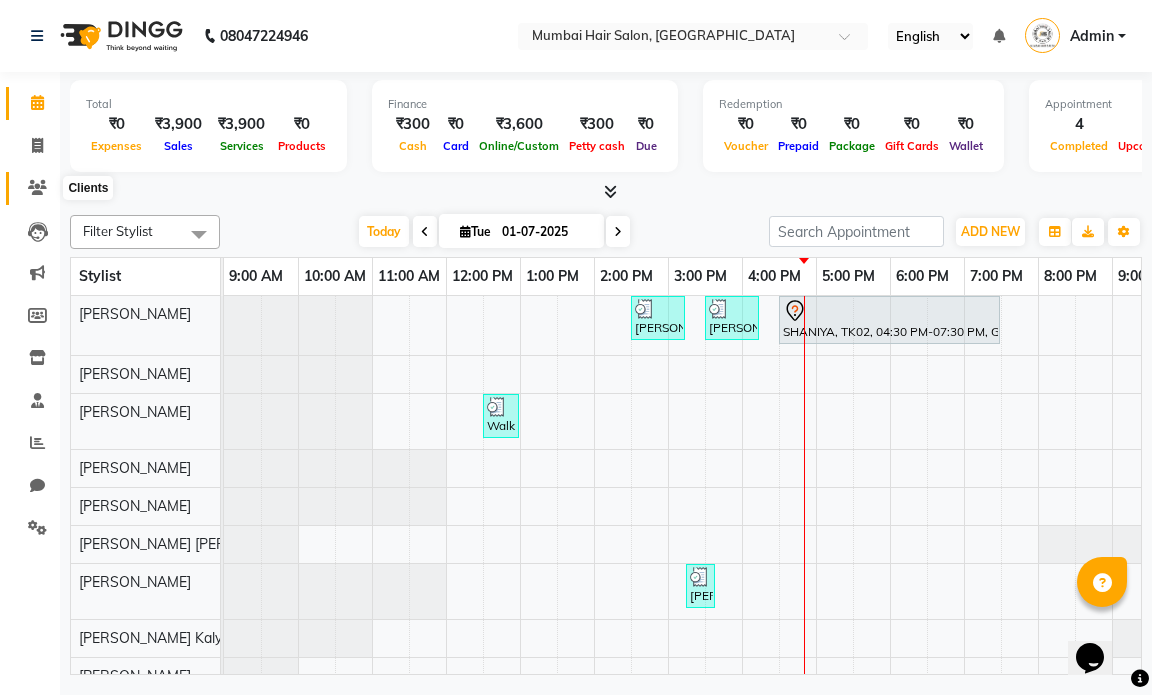drag, startPoint x: 40, startPoint y: 187, endPoint x: 52, endPoint y: 180, distance: 13.892444 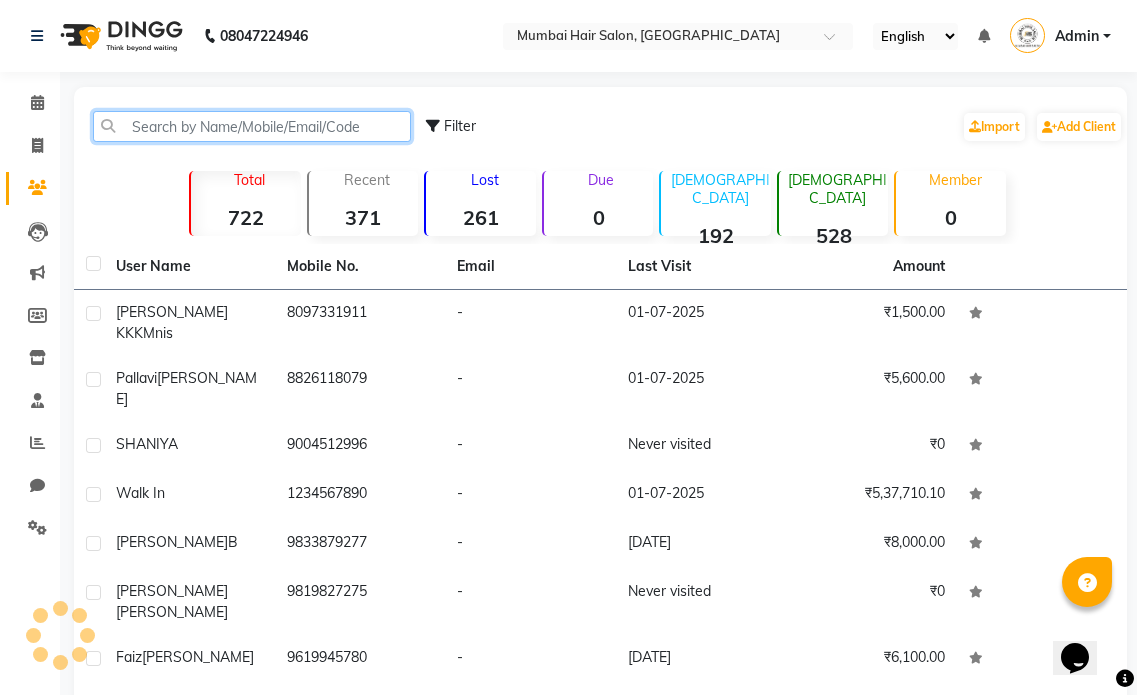 drag, startPoint x: 182, startPoint y: 138, endPoint x: 186, endPoint y: 127, distance: 11.7046995 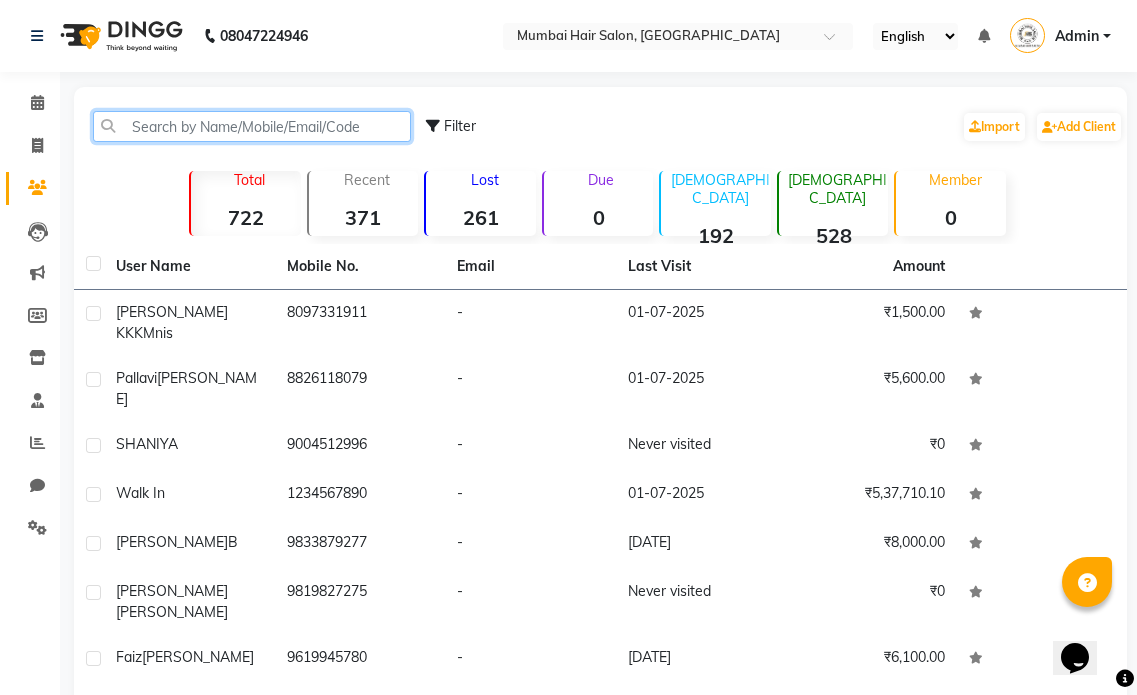 paste on "8826118079" 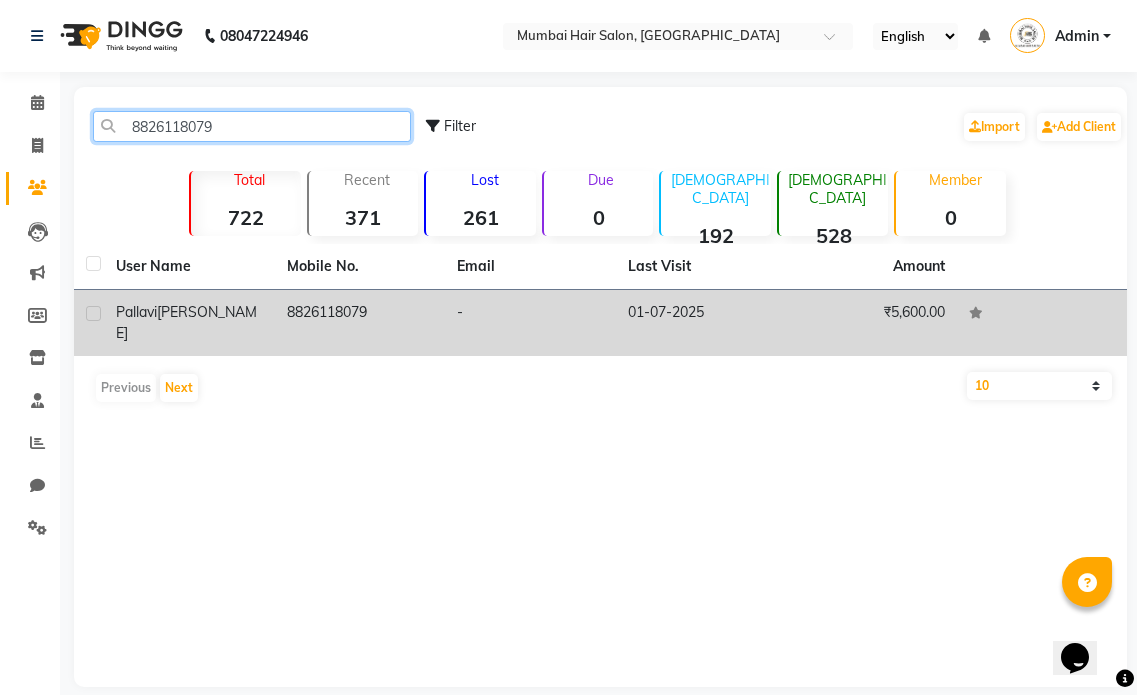 type on "8826118079" 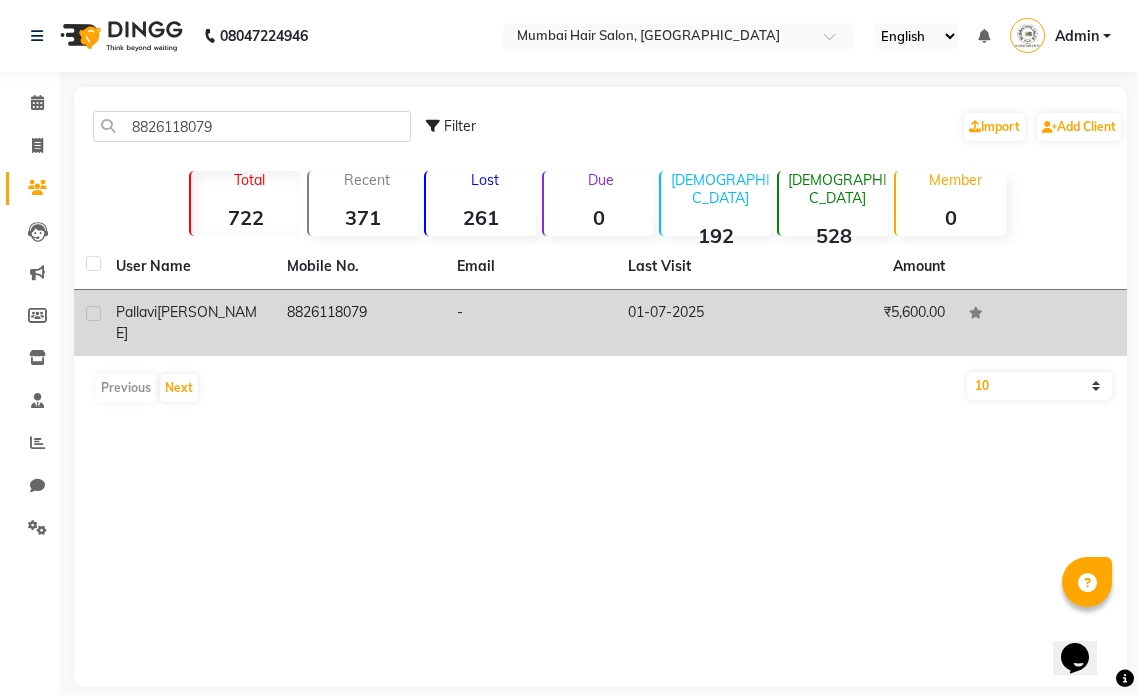 click on "01-07-2025" 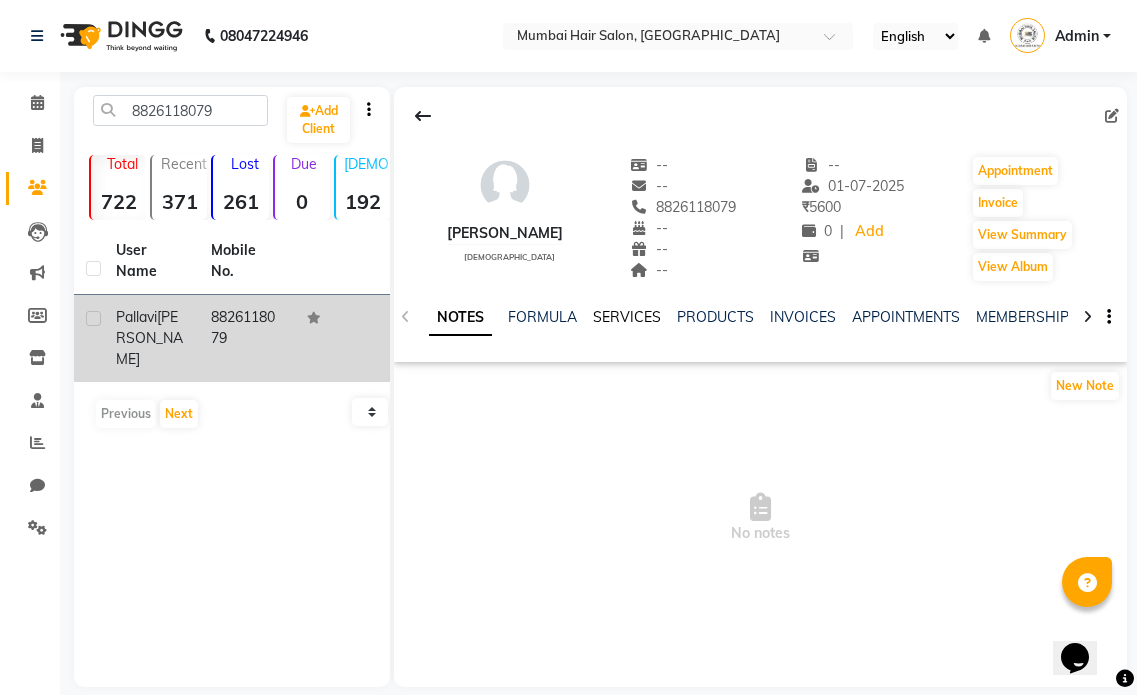 click on "SERVICES" 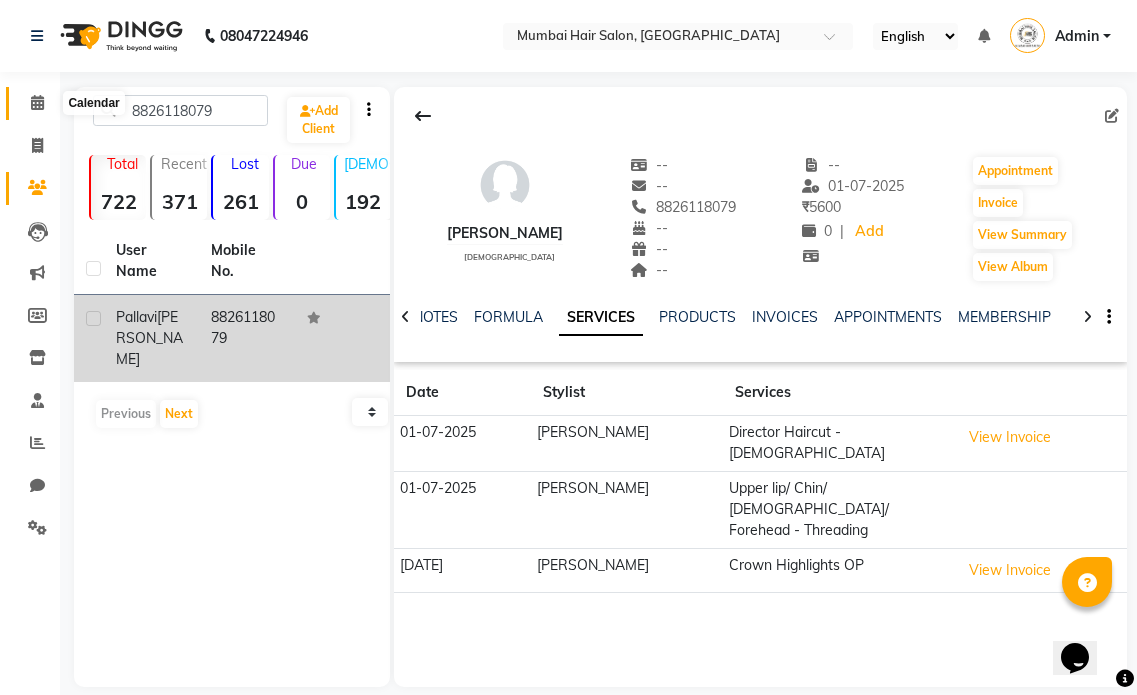 click 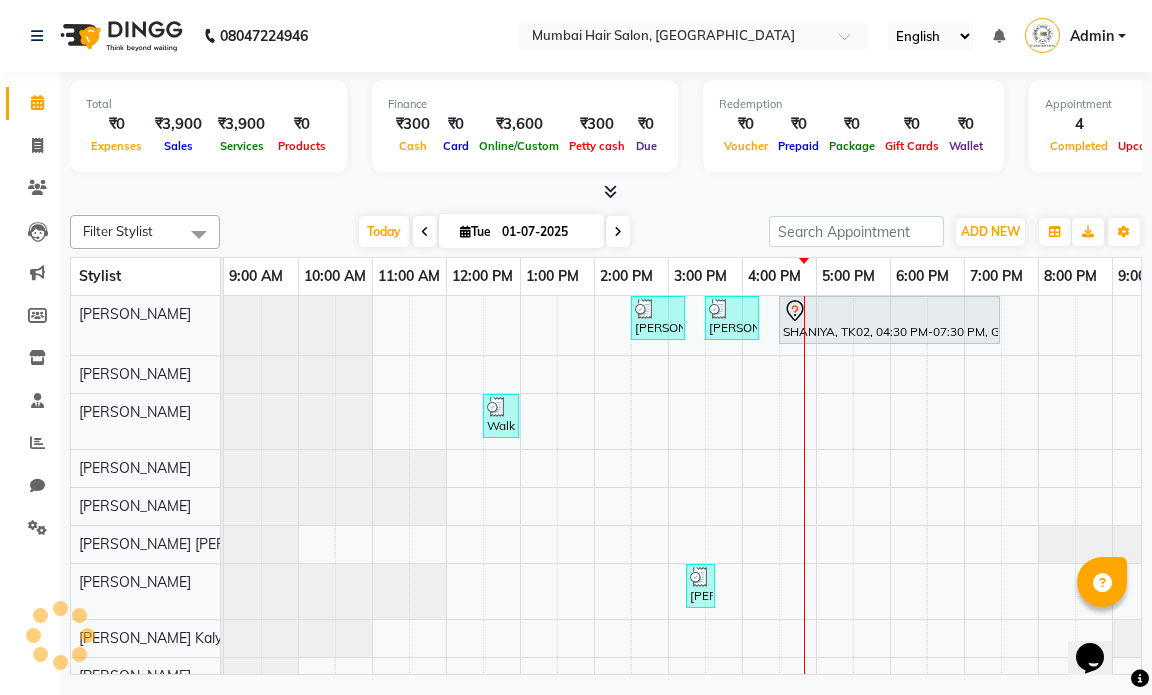 scroll, scrollTop: 0, scrollLeft: 0, axis: both 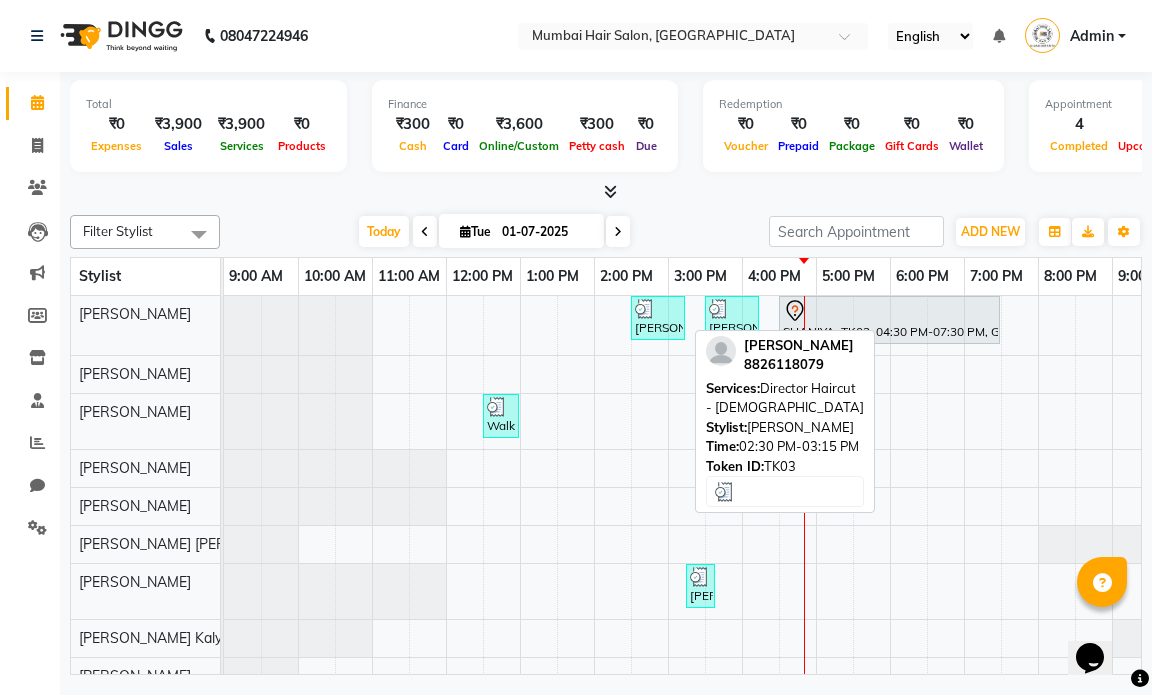click on "[PERSON_NAME], TK03, 02:30 PM-03:15 PM, Director Haircut - [DEMOGRAPHIC_DATA]" at bounding box center (658, 318) 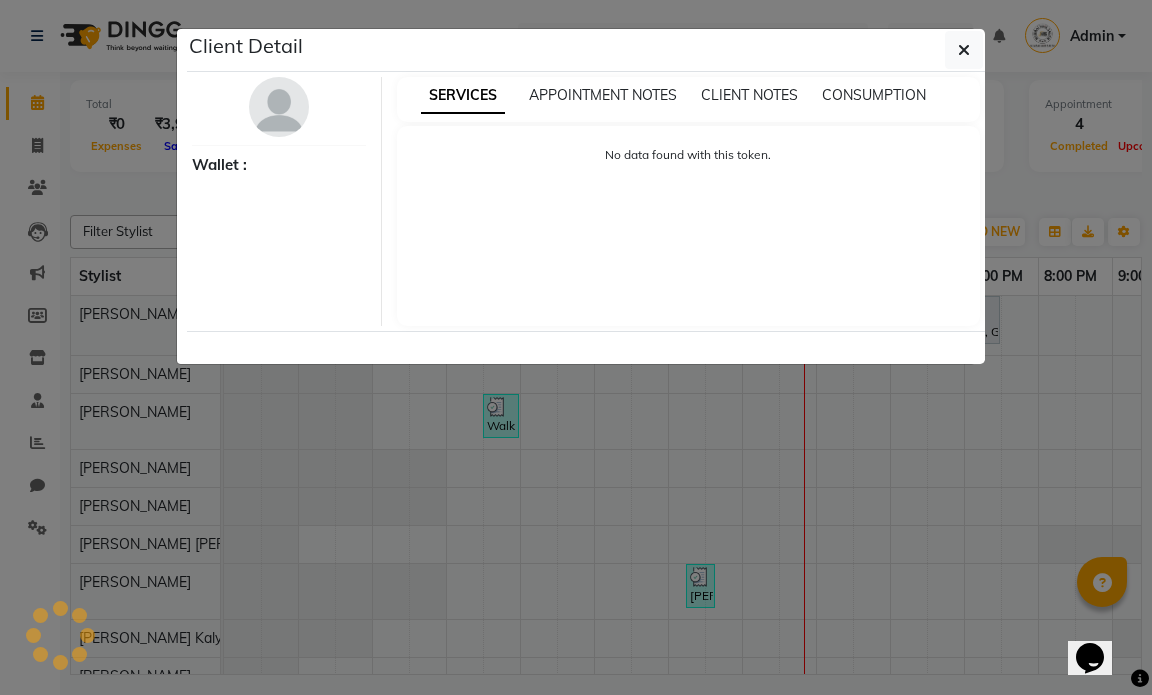 select on "3" 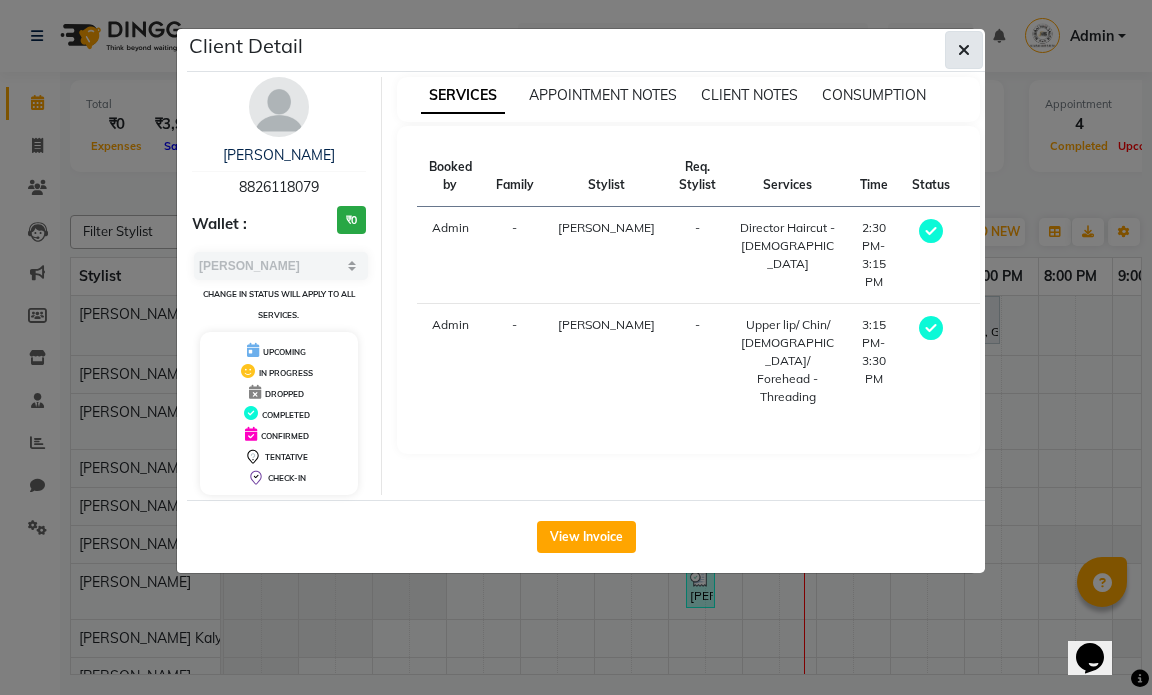 click 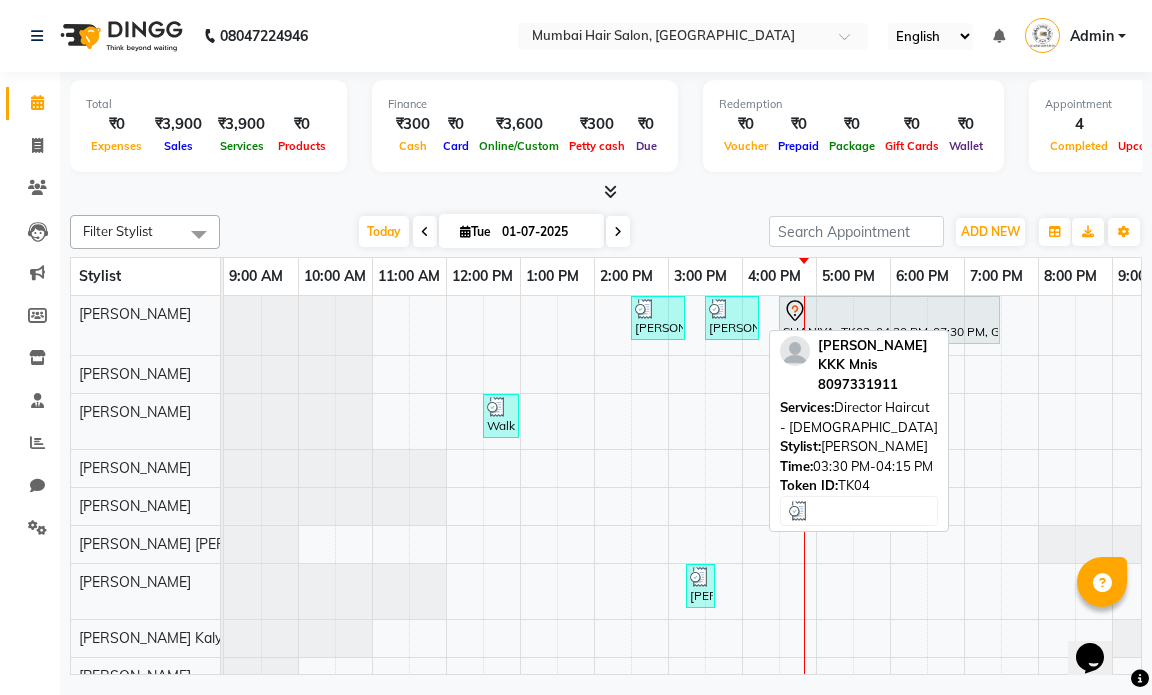 click on "[PERSON_NAME] KKK Mnis, TK04, 03:30 PM-04:15 PM, Director Haircut - [DEMOGRAPHIC_DATA]" at bounding box center [732, 318] 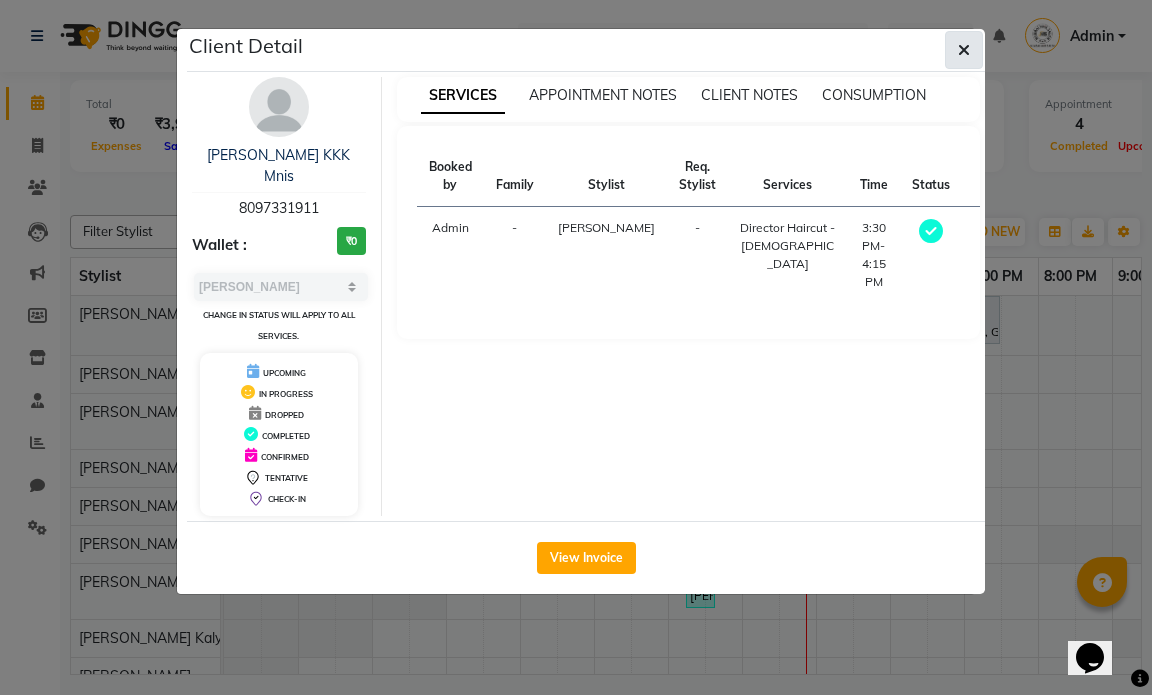 click 